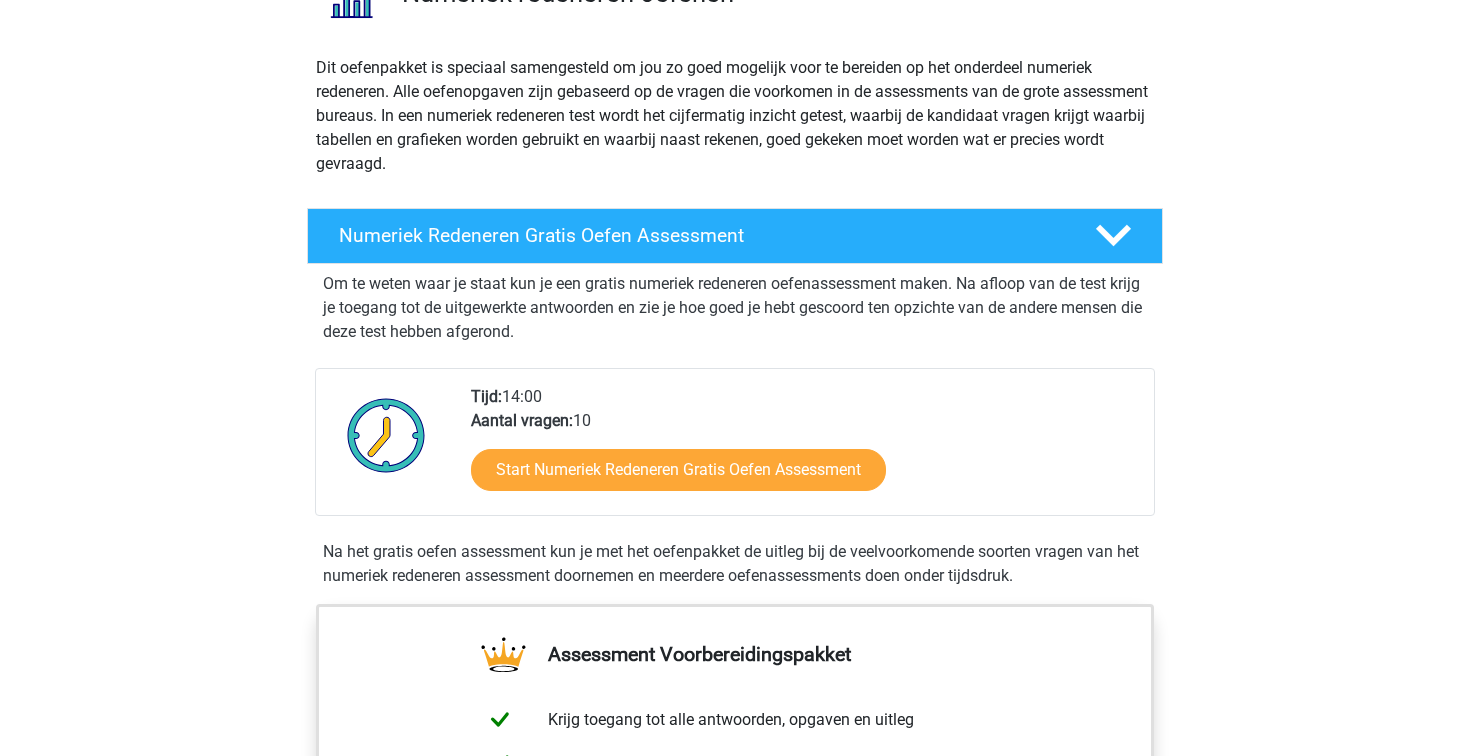 scroll, scrollTop: 244, scrollLeft: 0, axis: vertical 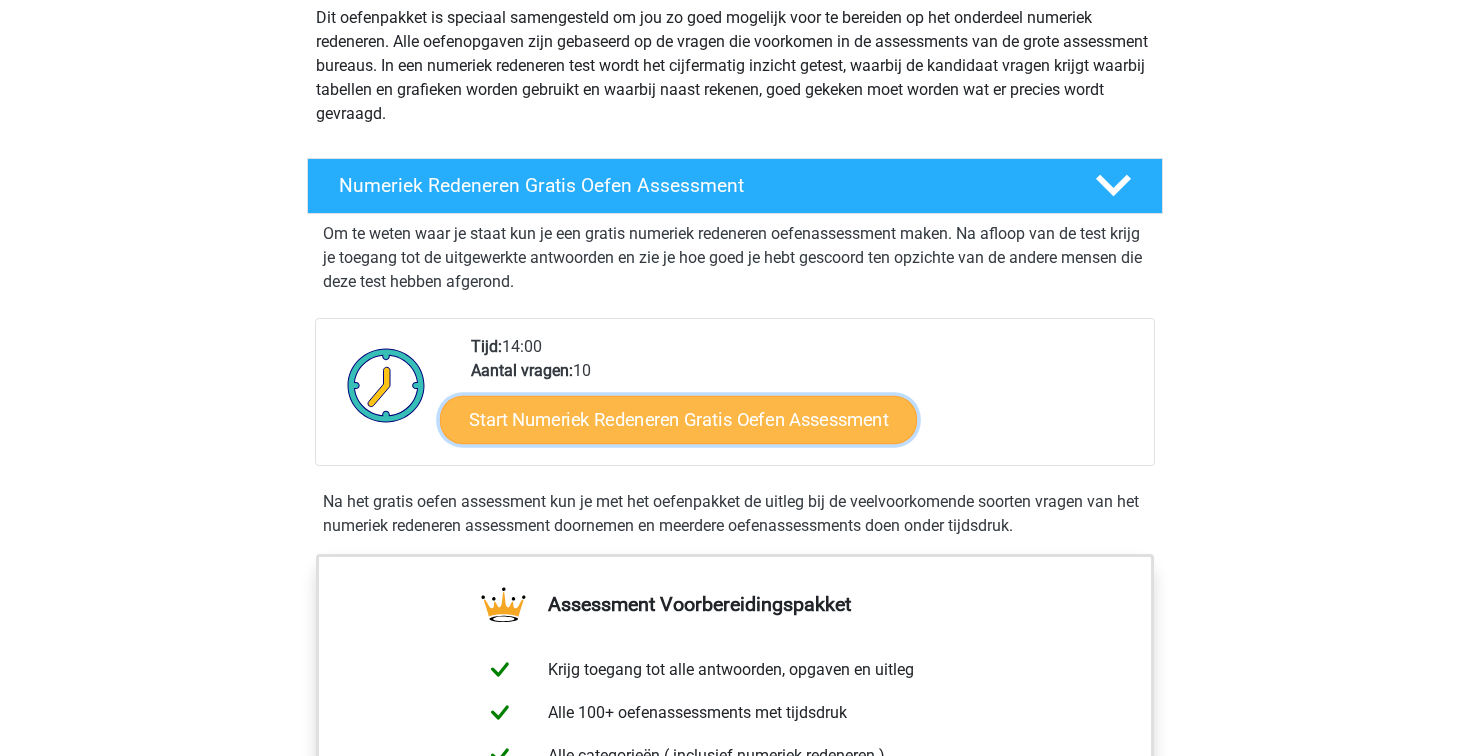 click on "Start Numeriek Redeneren
Gratis Oefen Assessment" at bounding box center [678, 419] 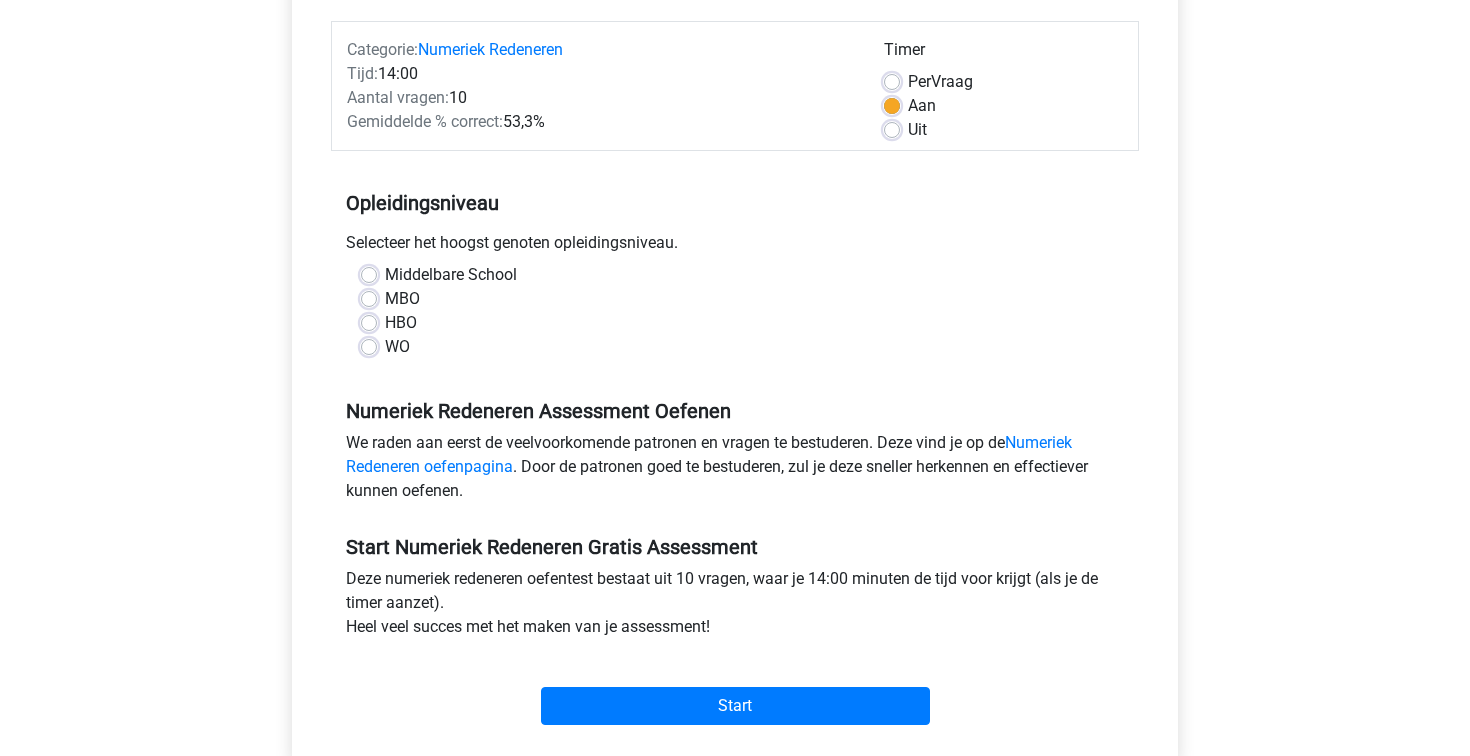 scroll, scrollTop: 309, scrollLeft: 0, axis: vertical 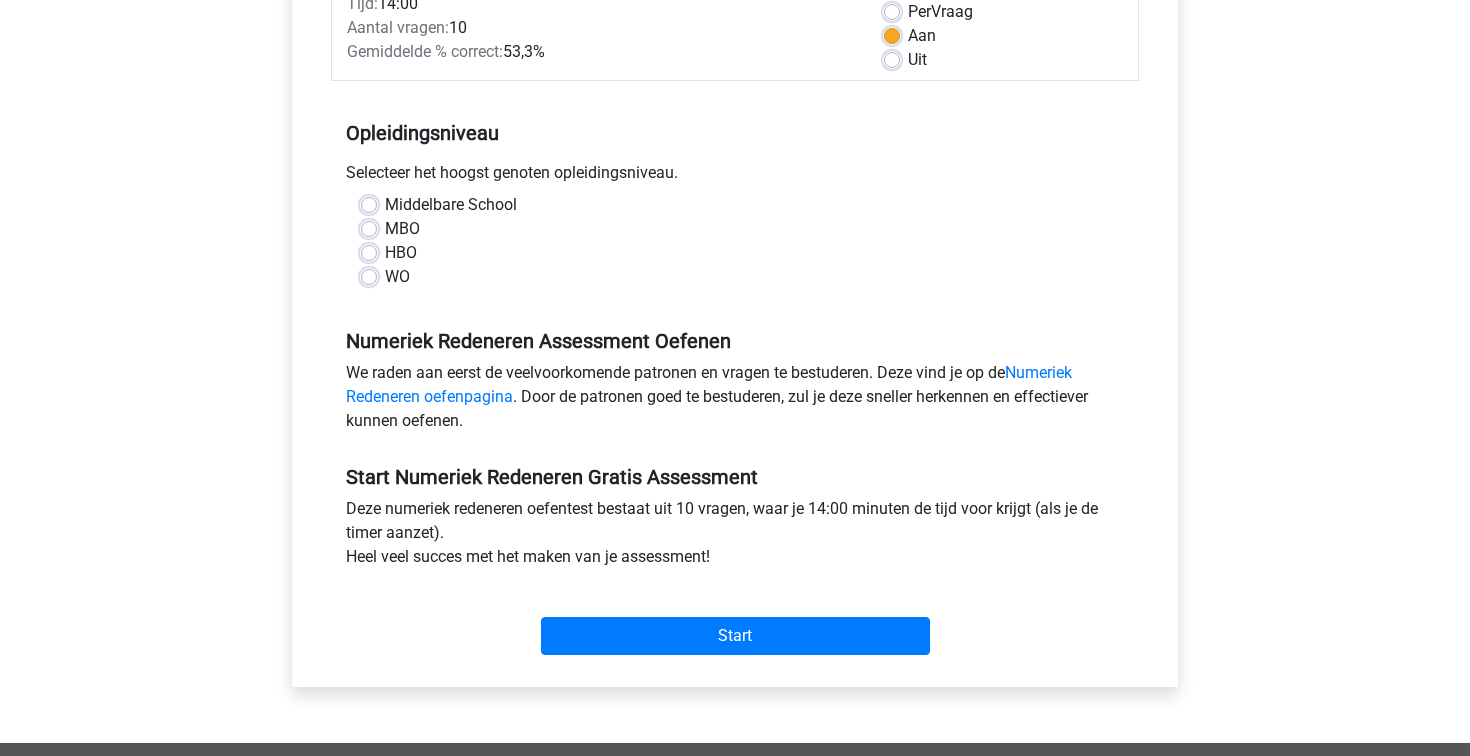click on "WO" at bounding box center [397, 277] 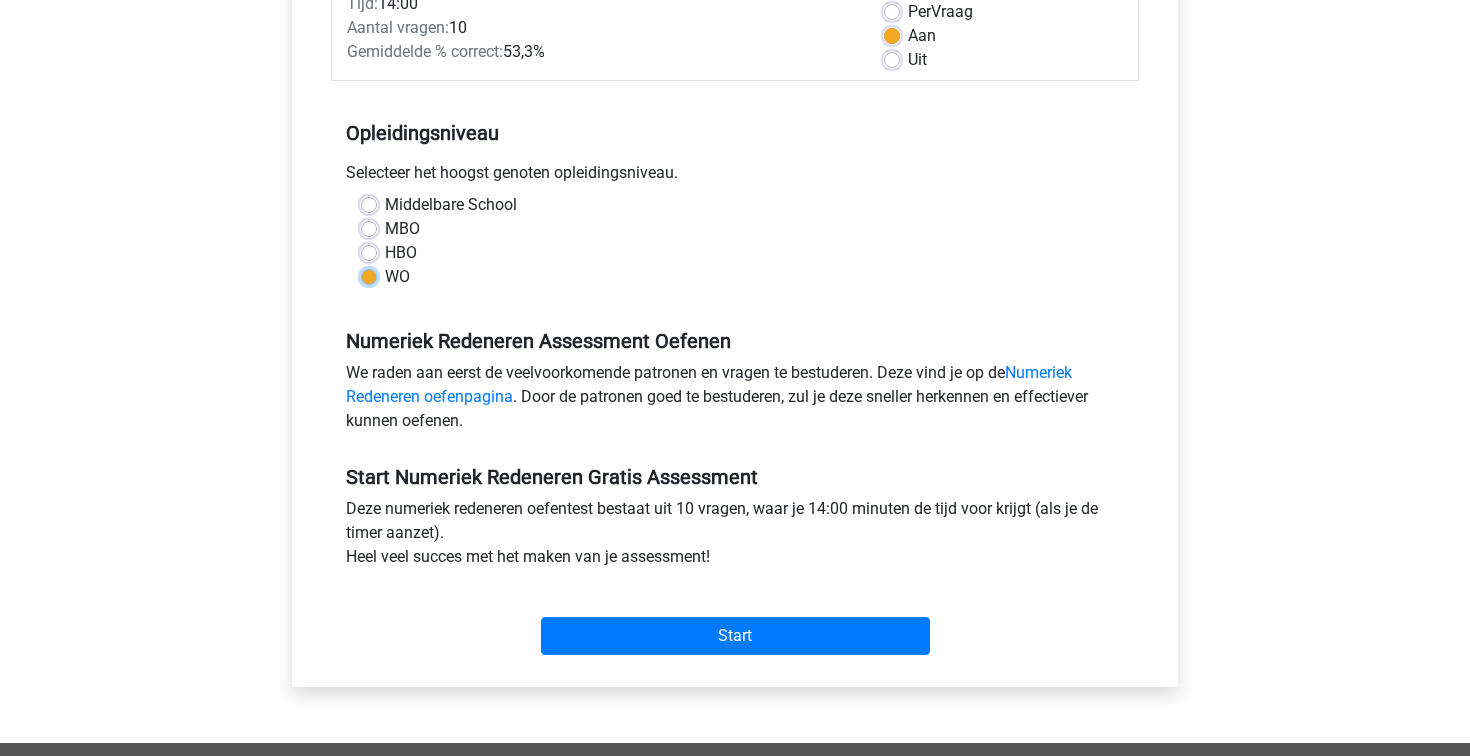click on "WO" at bounding box center [369, 275] 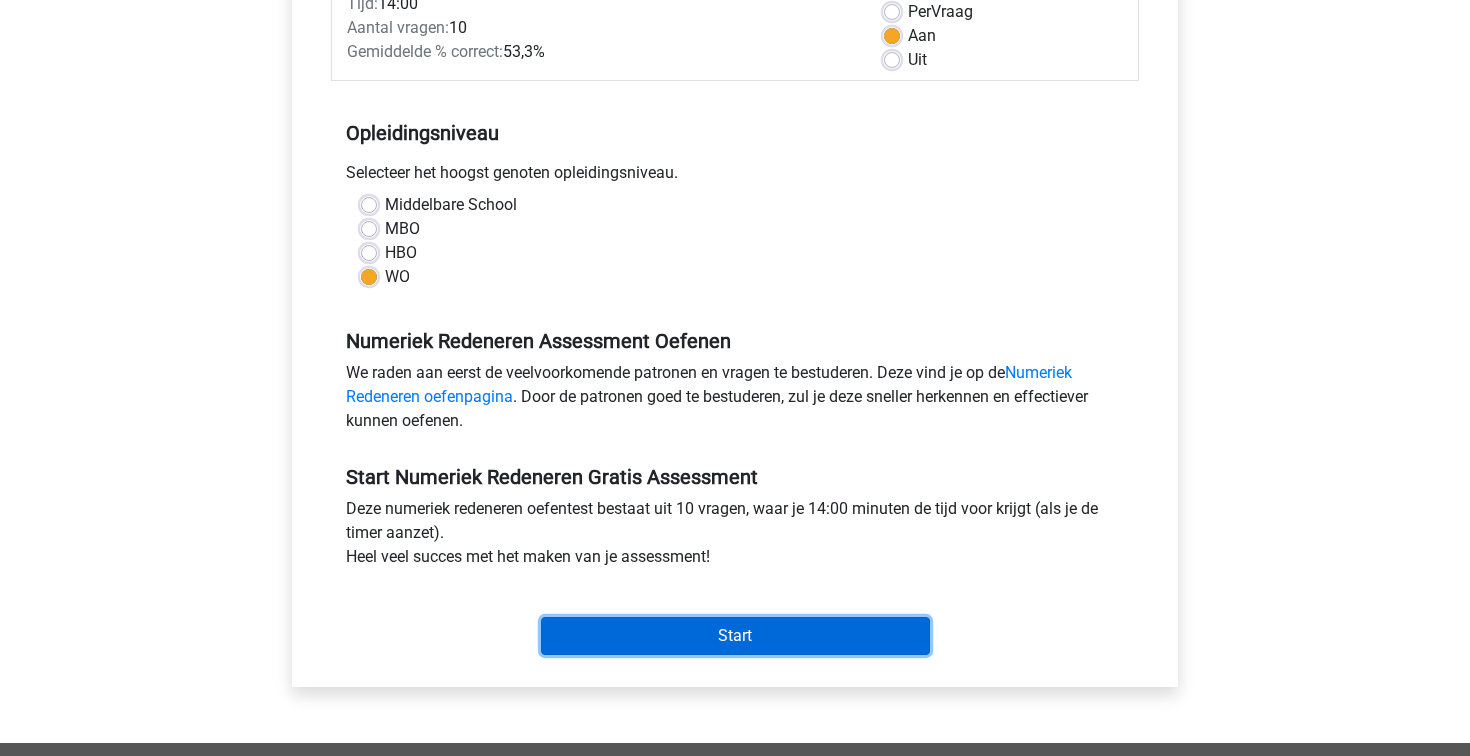 click on "Start" at bounding box center [735, 636] 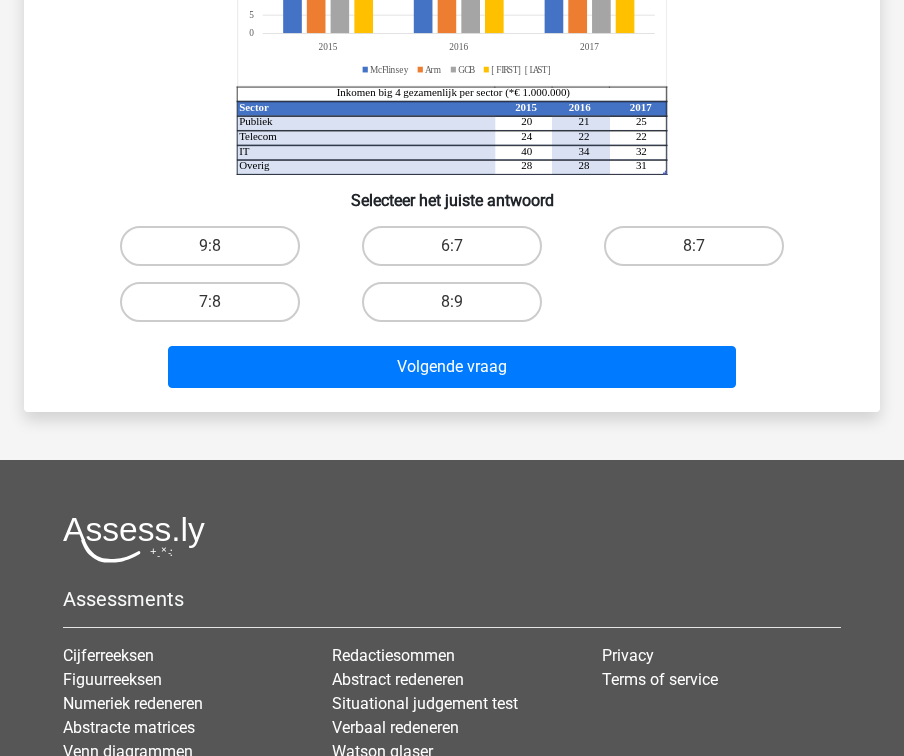 scroll, scrollTop: 0, scrollLeft: 0, axis: both 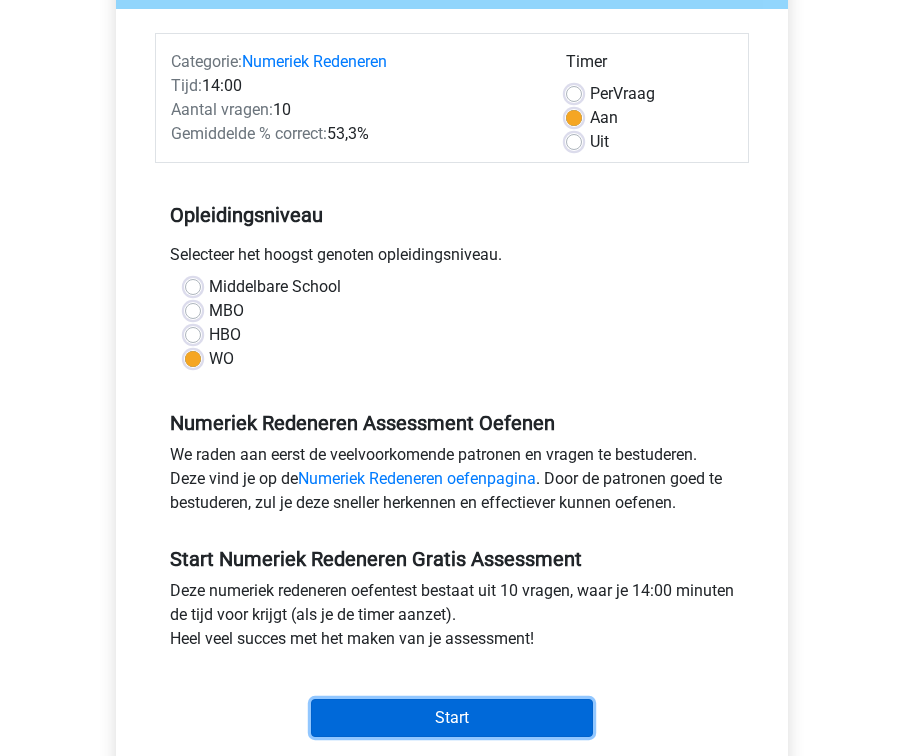 click on "Start" at bounding box center (452, 718) 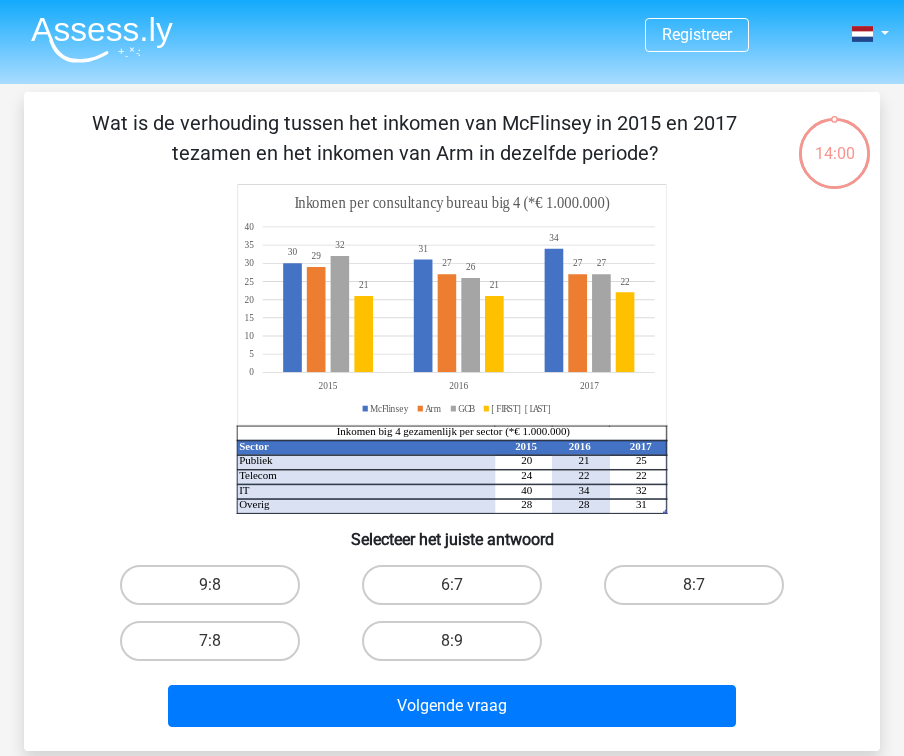 scroll, scrollTop: 0, scrollLeft: 0, axis: both 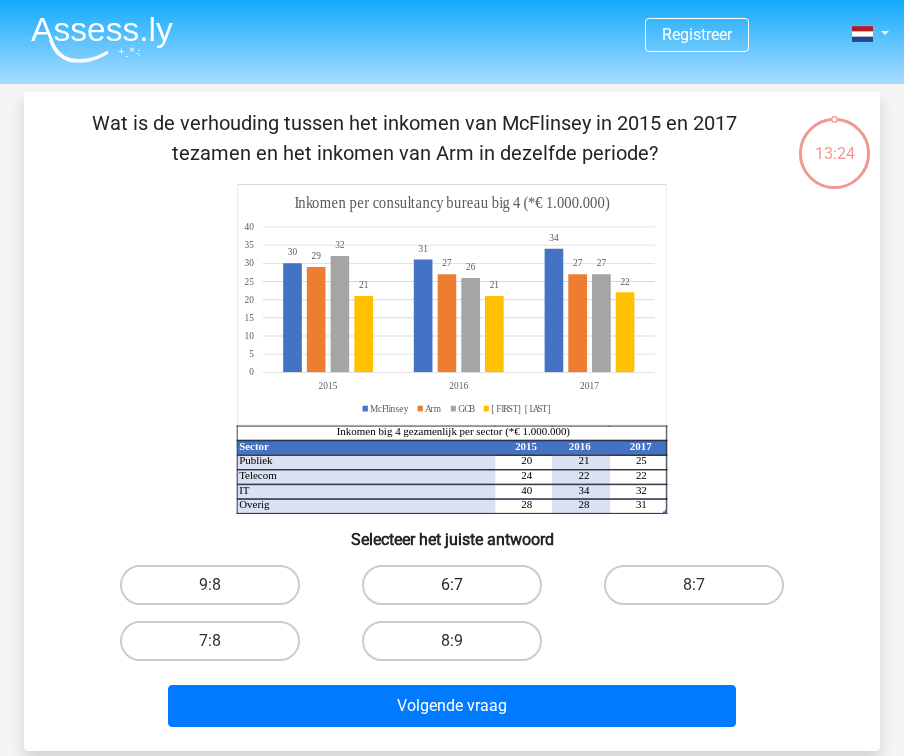 click on "6:7" at bounding box center (452, 585) 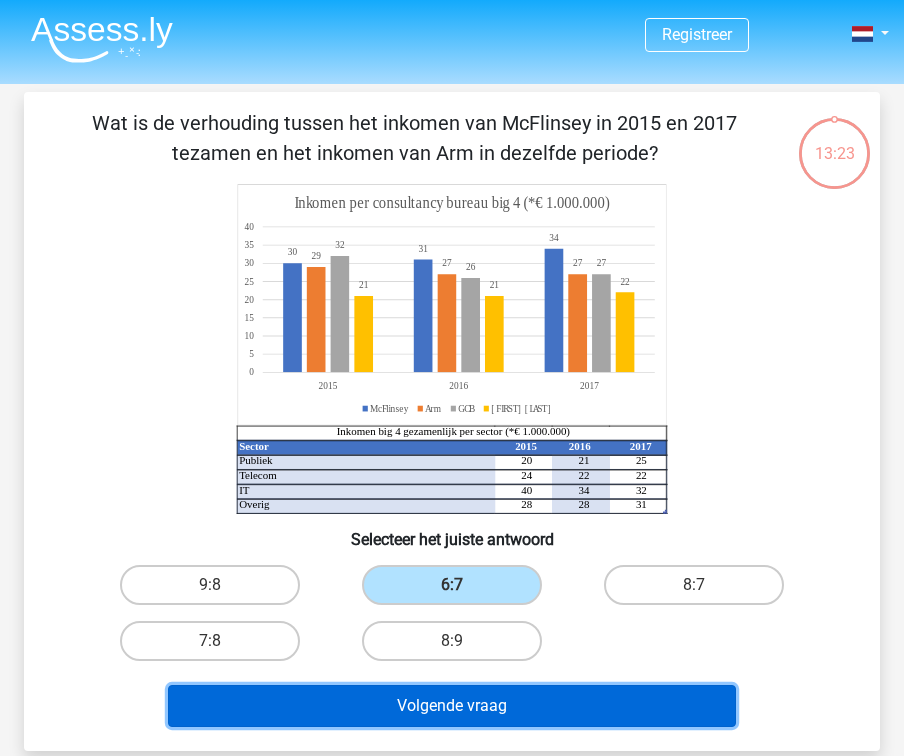 click on "Volgende vraag" at bounding box center (452, 706) 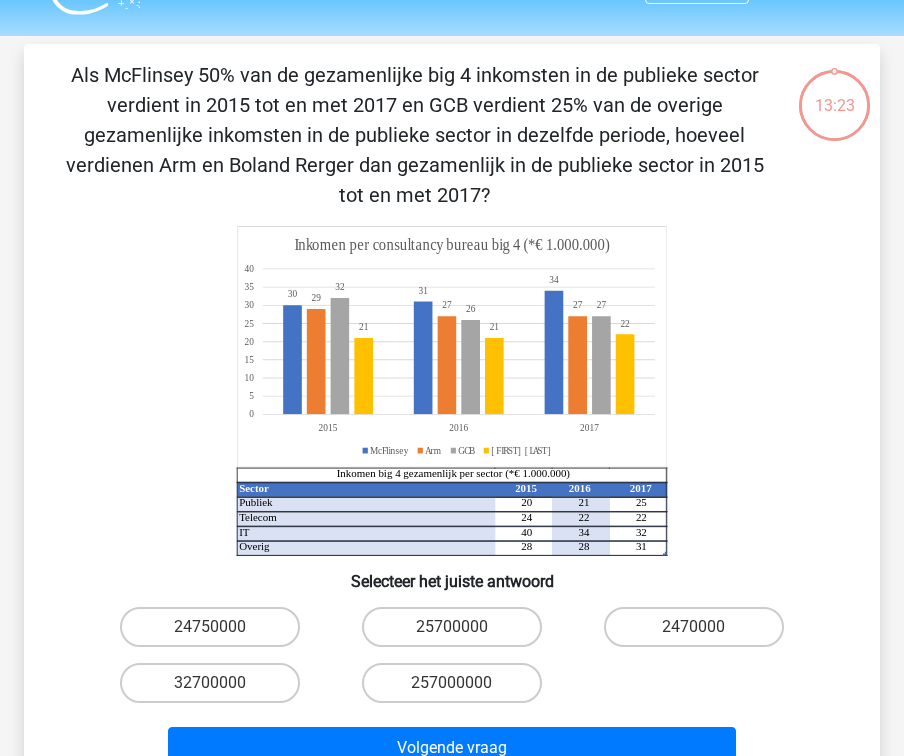 scroll, scrollTop: 92, scrollLeft: 0, axis: vertical 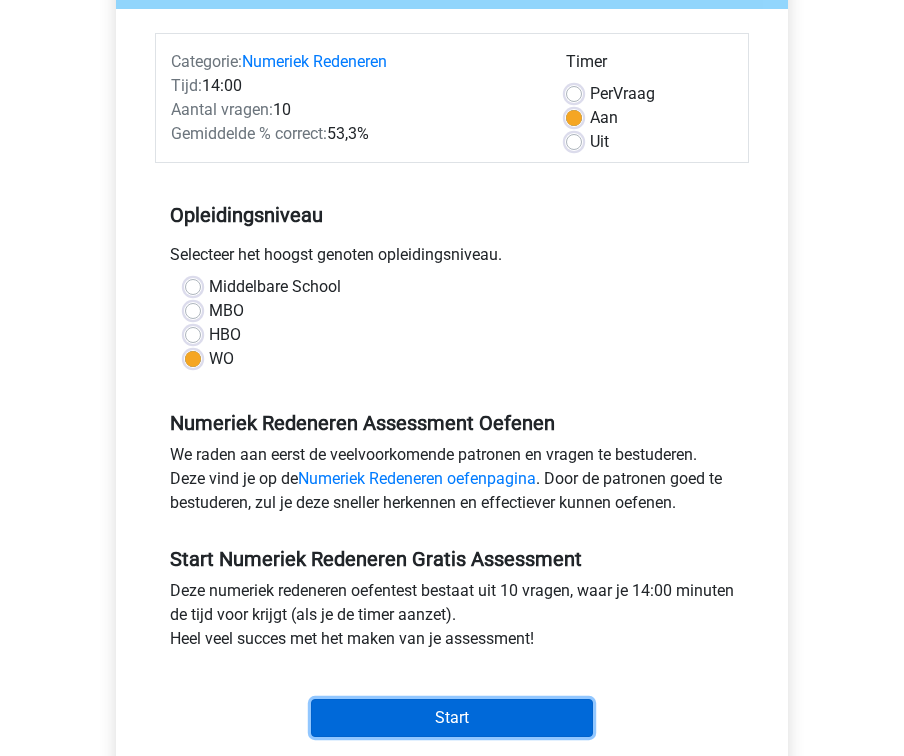 click on "Start" at bounding box center (452, 718) 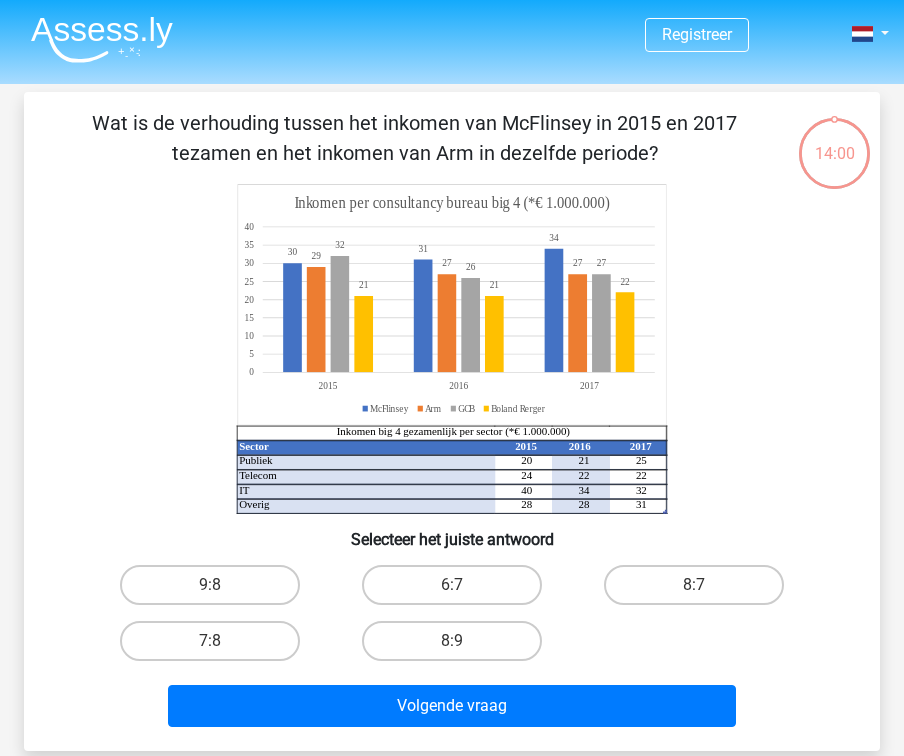 scroll, scrollTop: 104, scrollLeft: 0, axis: vertical 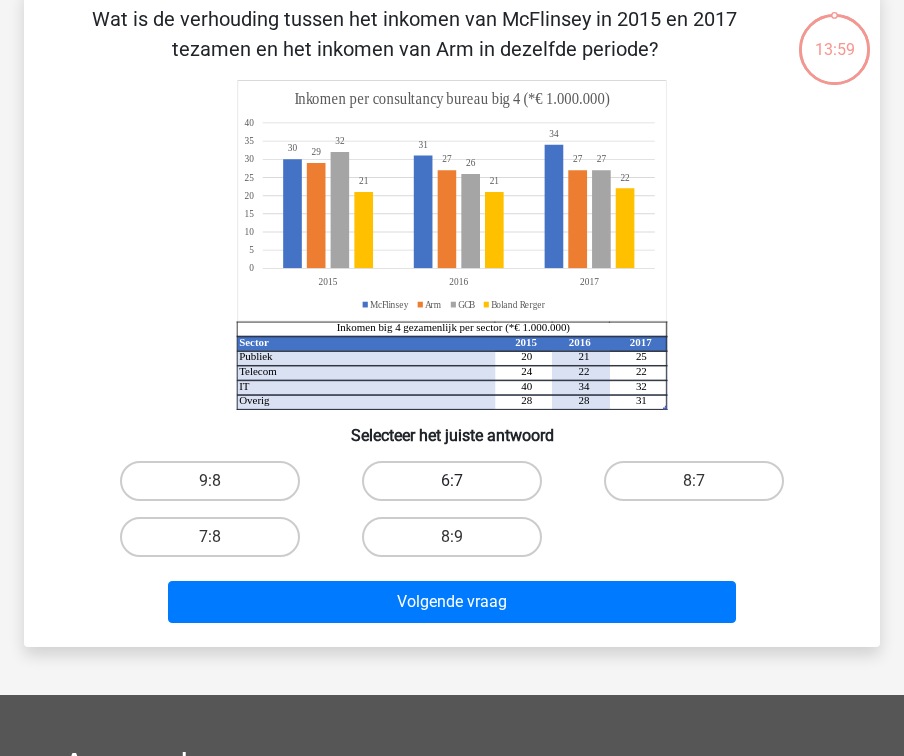 click on "6:7" at bounding box center [452, 481] 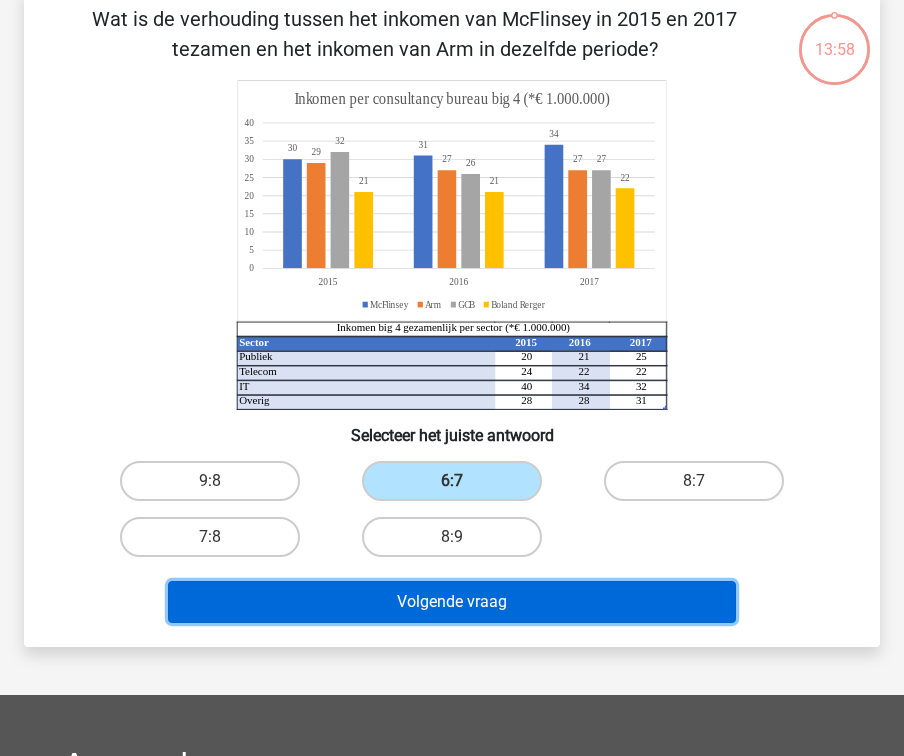 click on "Volgende vraag" at bounding box center (452, 602) 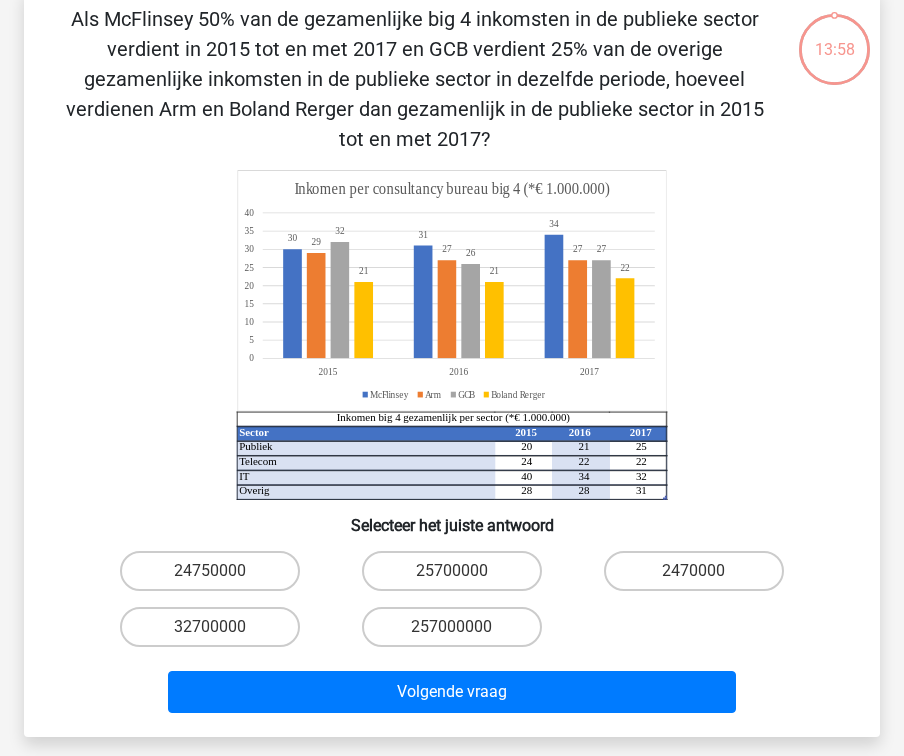 scroll, scrollTop: 92, scrollLeft: 0, axis: vertical 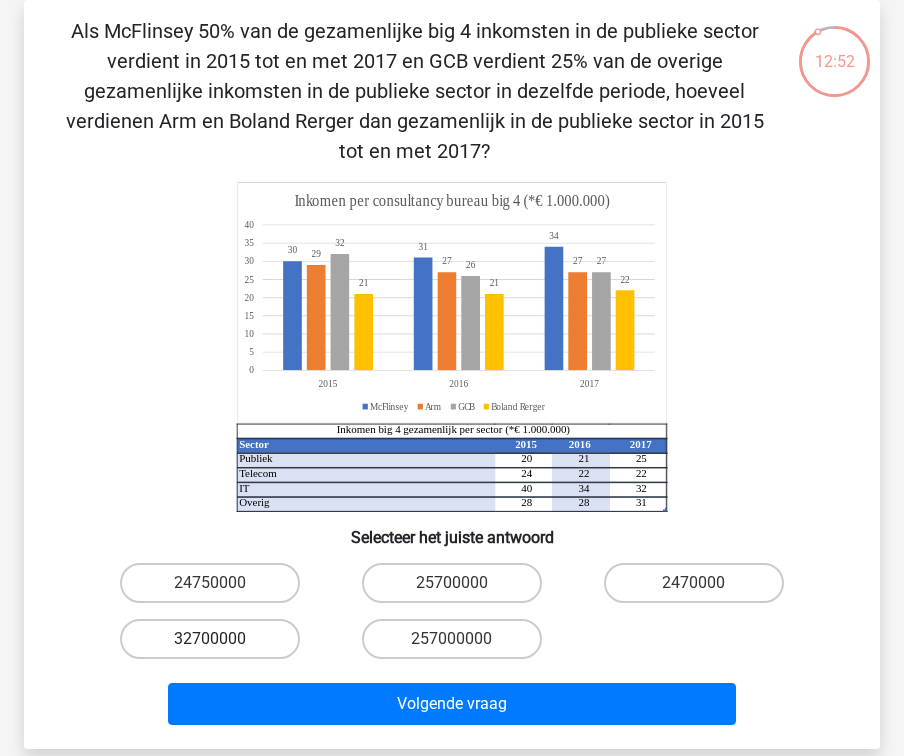 click on "32700000" at bounding box center (210, 639) 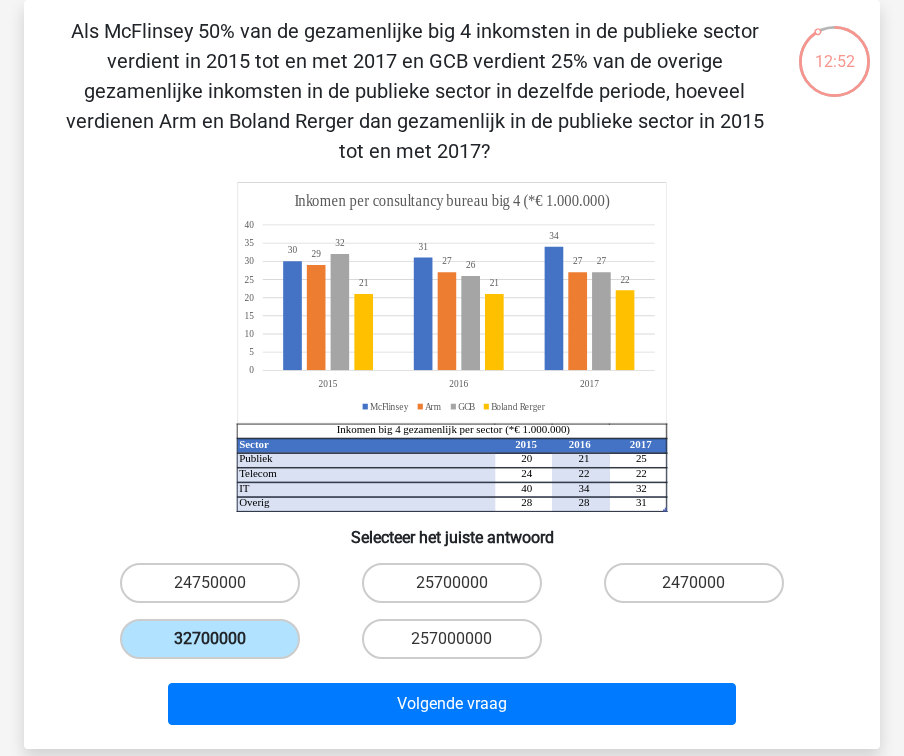 click on "32700000" at bounding box center [210, 639] 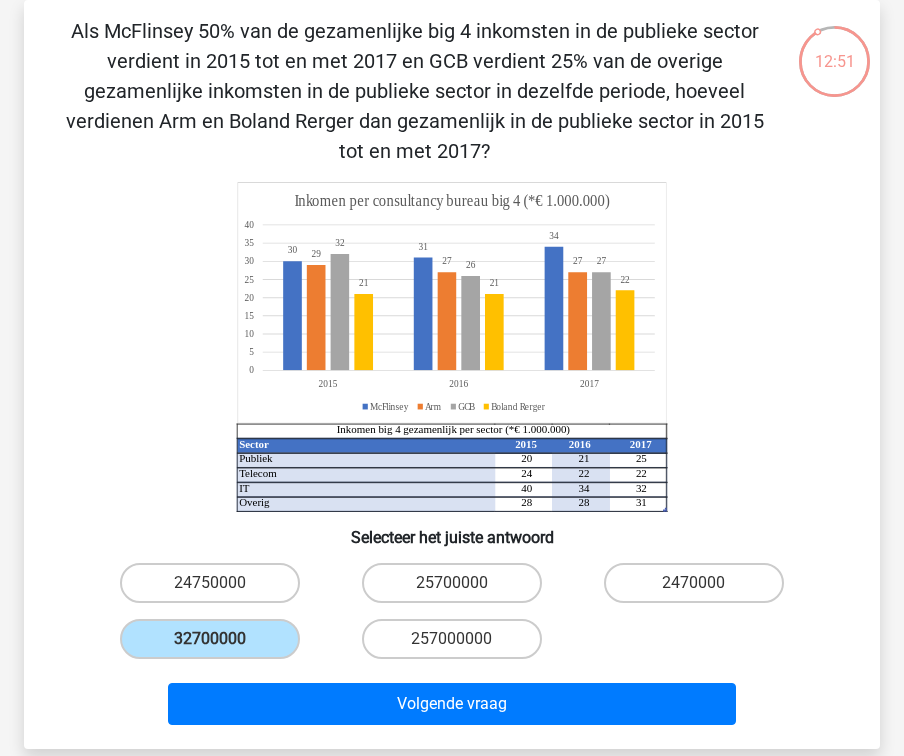 click on "12:51
Vraag 2
van de 10
Categorie:
numeriek redeneren set 1
Sector 2015 2016 2017 Publiek 20 21 25 Telecom 24 22 22 IT 40 34 32 Overig 28 28 31 30   31   34   29" at bounding box center [452, 374] 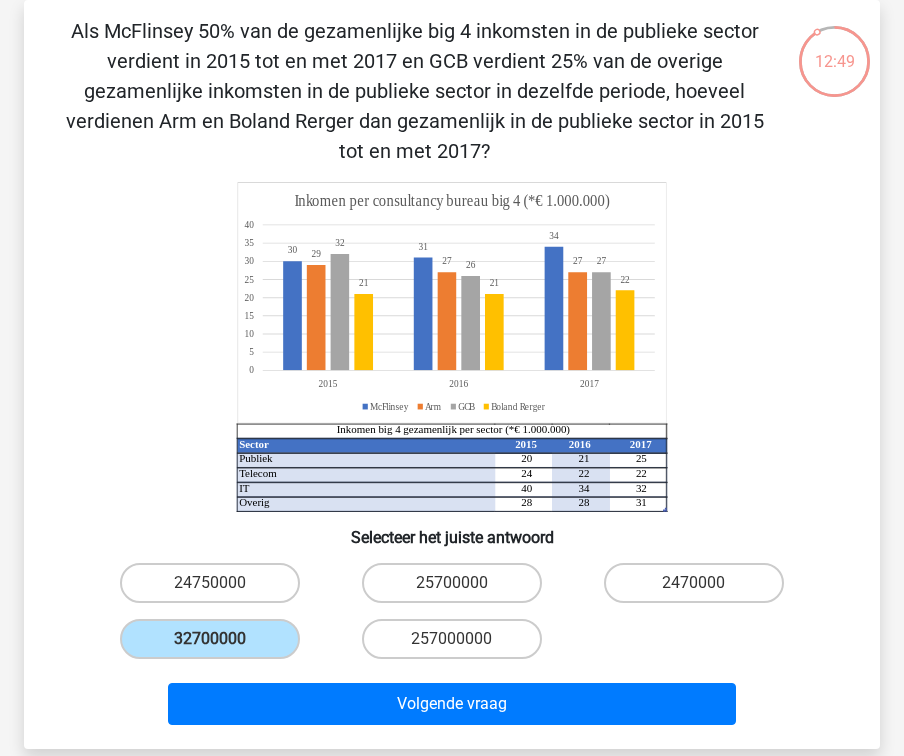 click on "Als McFlinsey 50% van de gezamenlijke big 4 inkomsten in de publieke sector verdient in 2015 tot en met 2017 en GCB verdient 25% van de overige gezamenlijke inkomsten in de publieke sector in dezelfde periode, hoeveel verdienen Arm en Boland Rerger dan gezamenlijk in de publieke sector in 2015 tot en met 2017?
Sector 2015 2016 2017 Publiek 20 21 25 Telecom 24 22 22 IT 40 34 32 Overig 28 28 31 Inkomen big 4 gezamenlijk per sector (*€ 1.000.000) 30   31   34   29   2727   32   26   27   2121   22   0   5   10   15   20   25   30   35   40   201520162017 Inkomen per consultancy bureau big 4 (*€ 1.000.000) McFlinsey Arm GCB Boland Rerger
Selecteer het juiste antwoord" at bounding box center [452, 374] 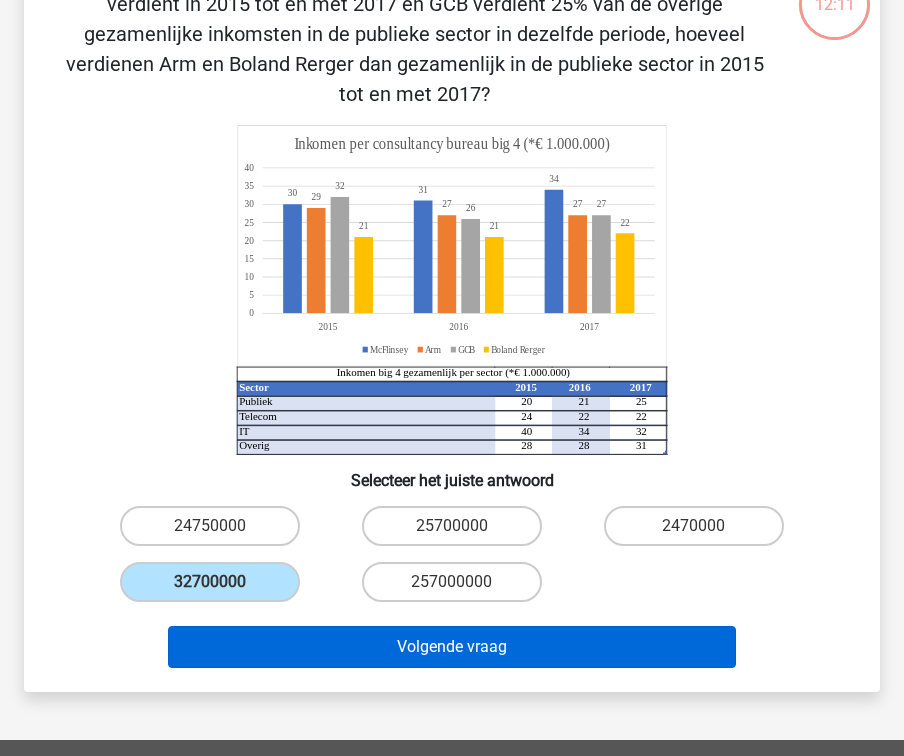 scroll, scrollTop: 170, scrollLeft: 0, axis: vertical 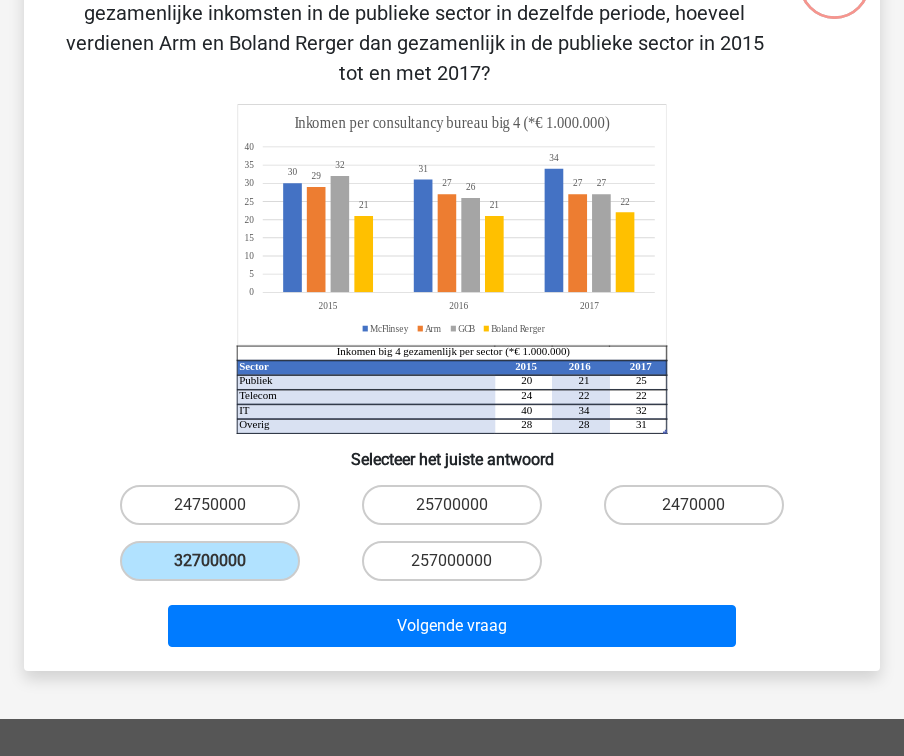 click on "Volgende vraag" at bounding box center (452, 622) 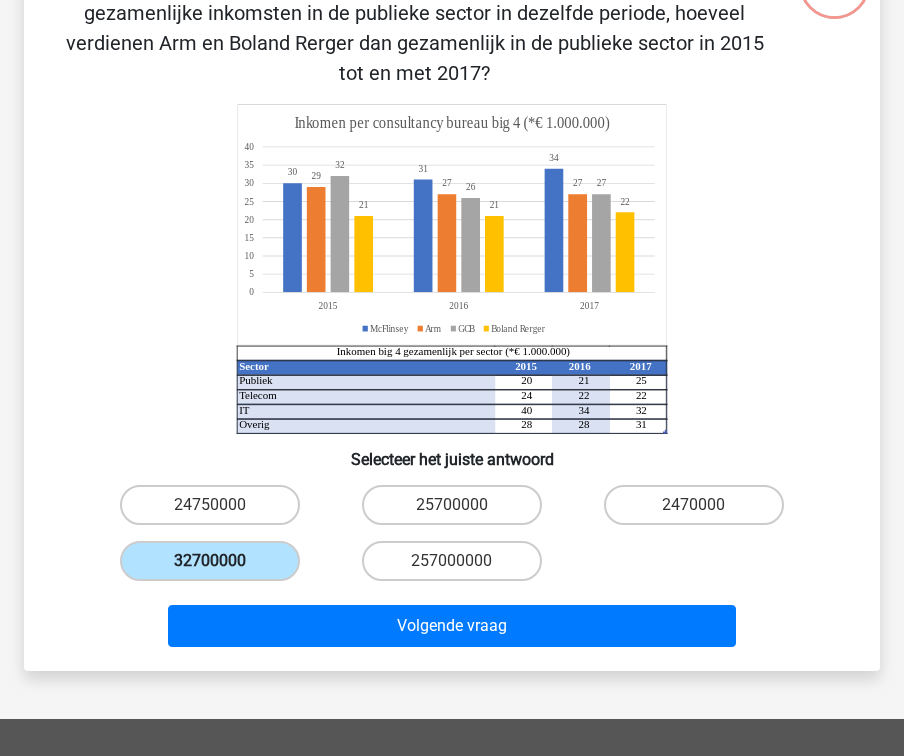 click on "32700000" at bounding box center (210, 561) 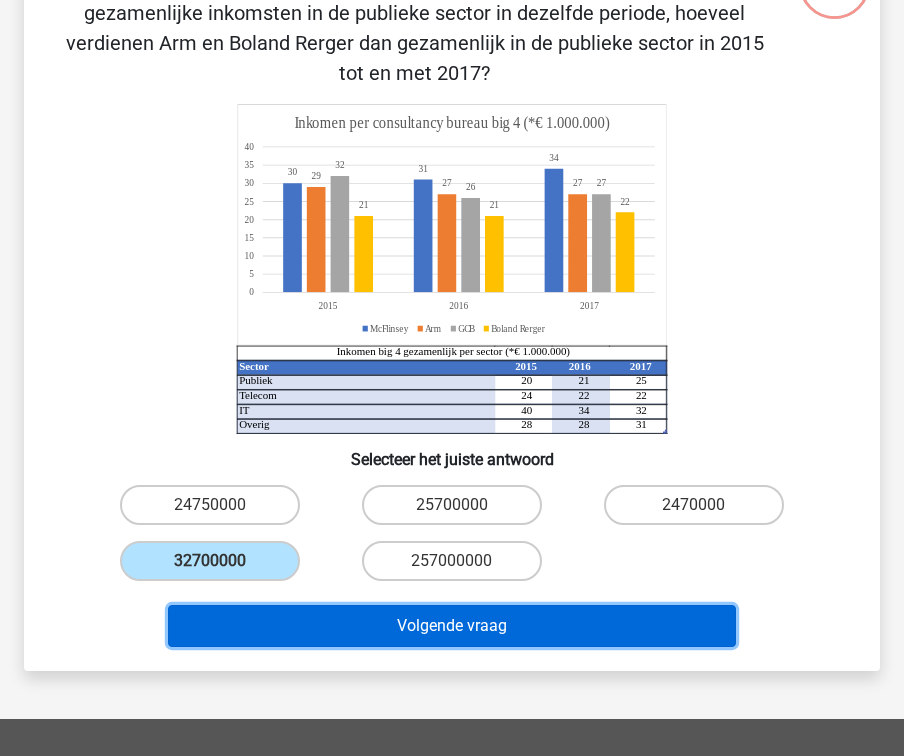 click on "Volgende vraag" at bounding box center [452, 626] 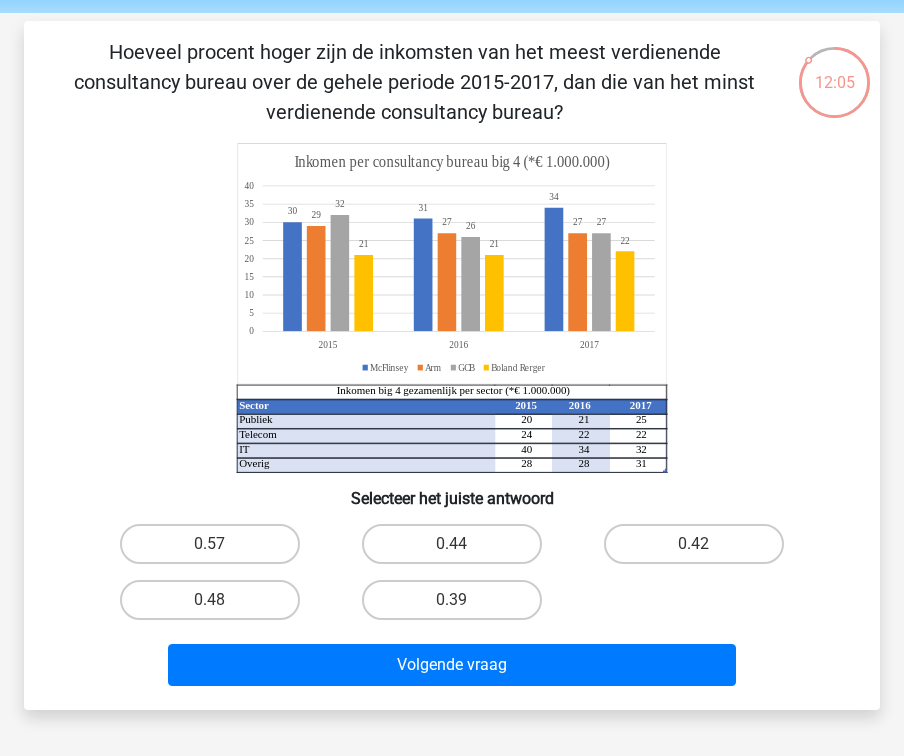 scroll, scrollTop: 64, scrollLeft: 0, axis: vertical 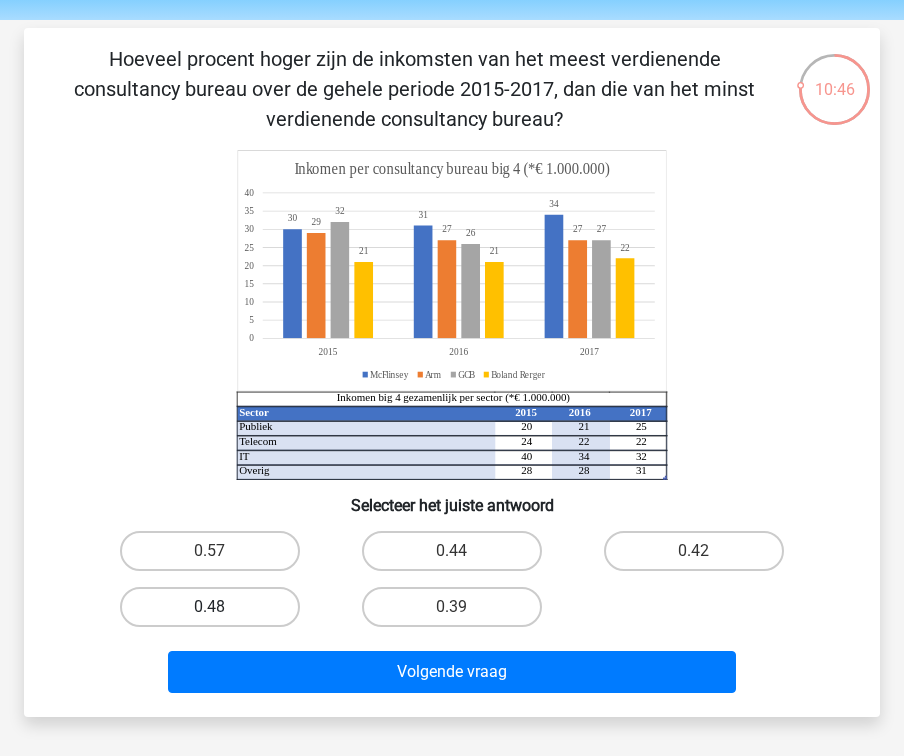 click on "0.48" at bounding box center (210, 607) 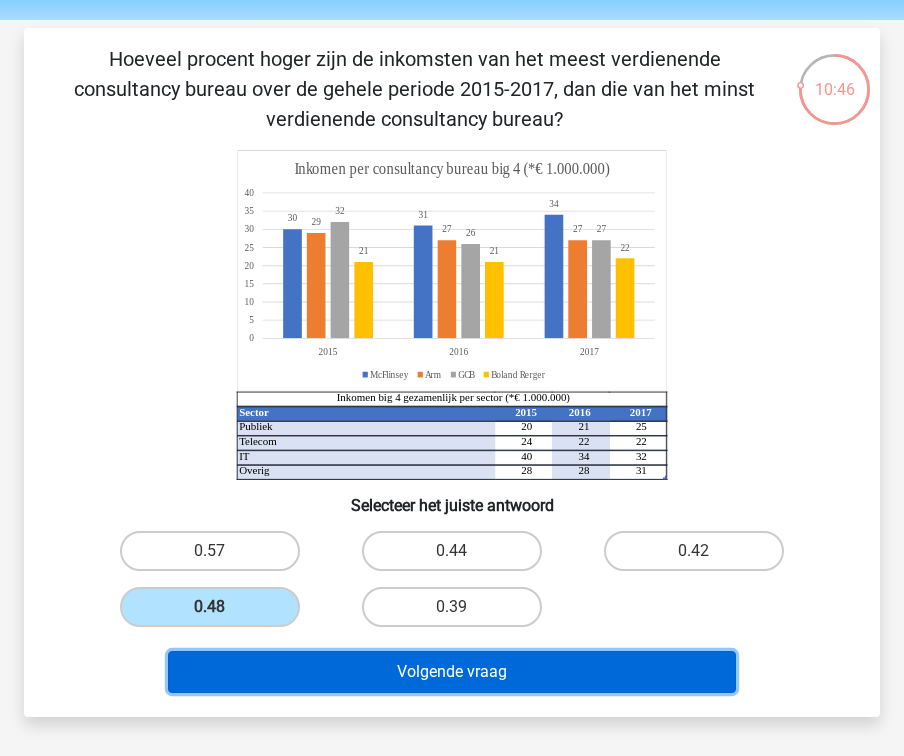 click on "Volgende vraag" at bounding box center (452, 672) 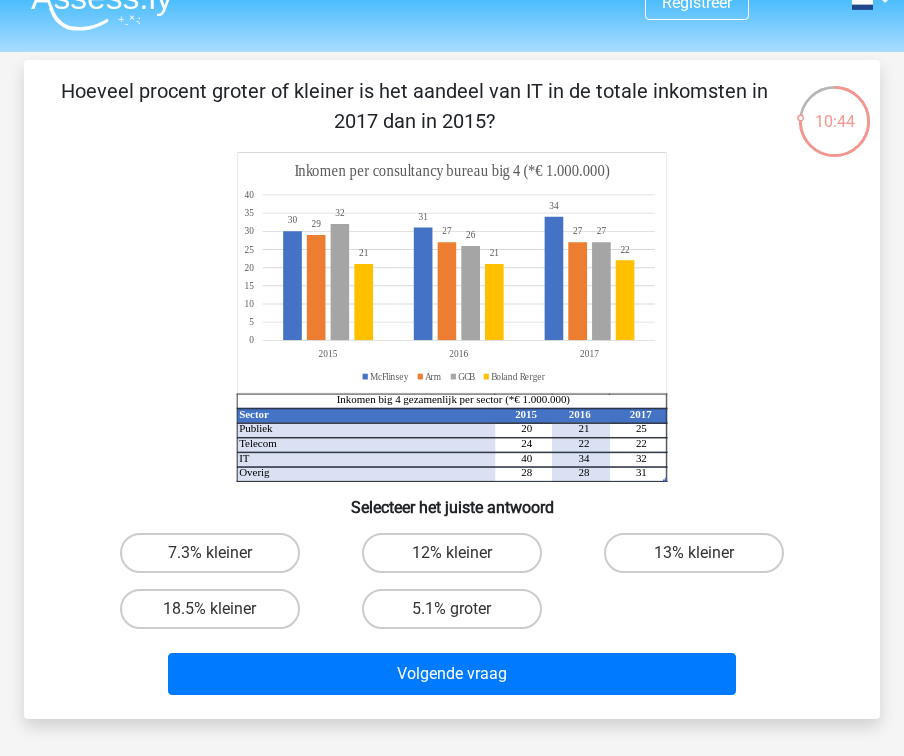 scroll, scrollTop: 21, scrollLeft: 0, axis: vertical 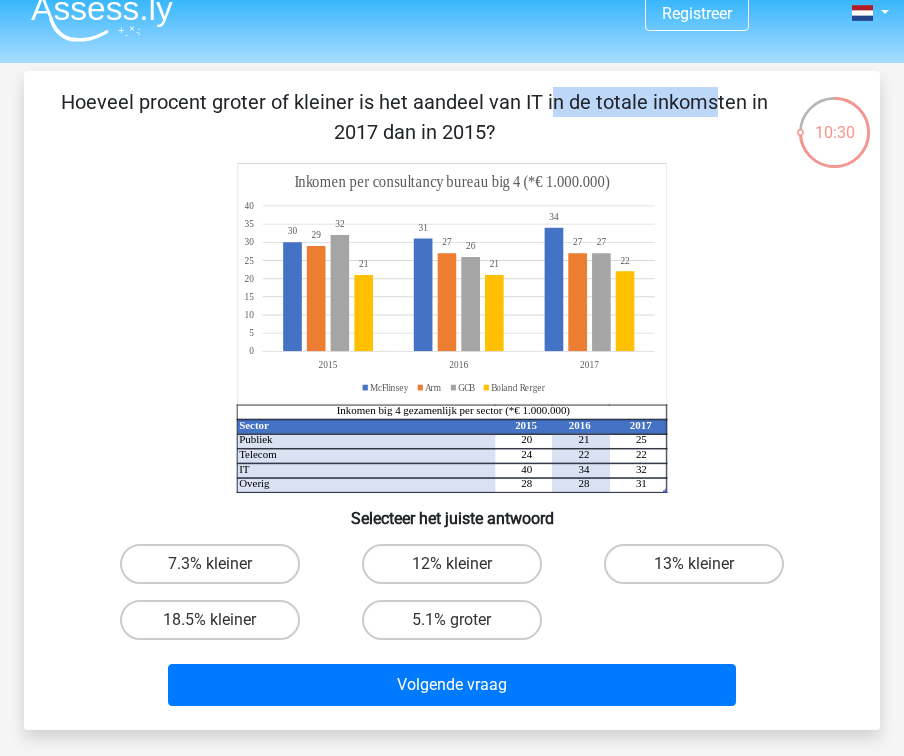 drag, startPoint x: 170, startPoint y: 104, endPoint x: 318, endPoint y: 103, distance: 148.00337 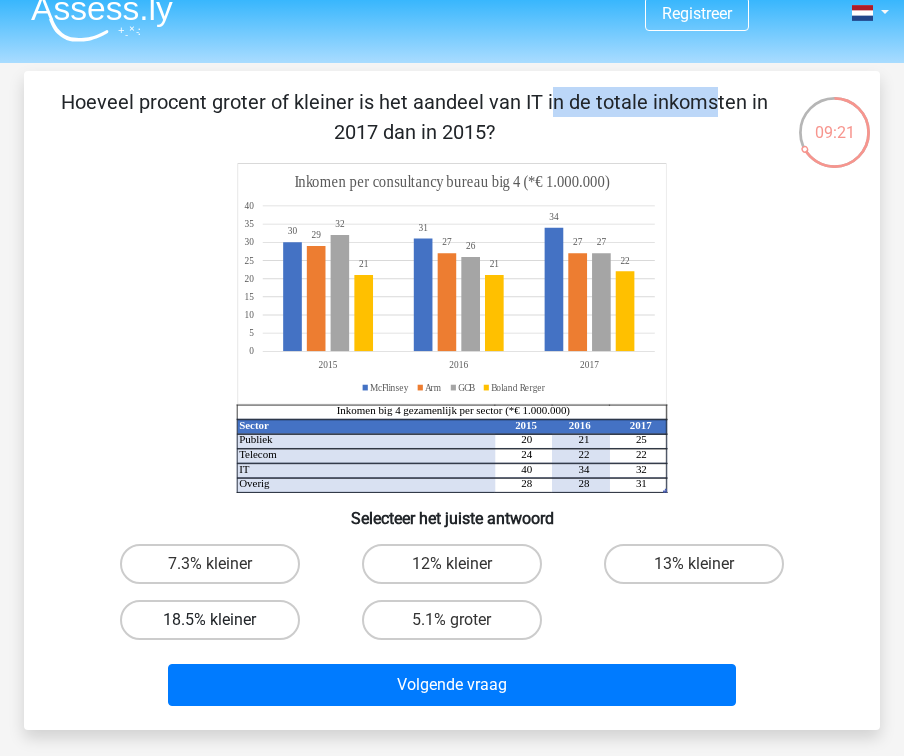 click on "18.5% kleiner" at bounding box center (210, 620) 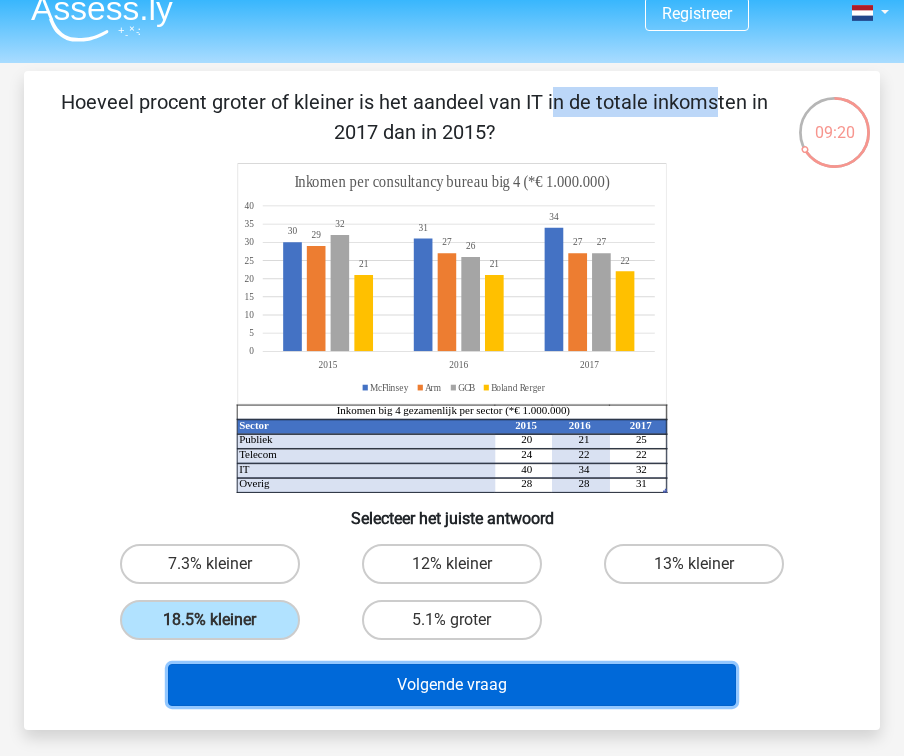 click on "Volgende vraag" at bounding box center (452, 685) 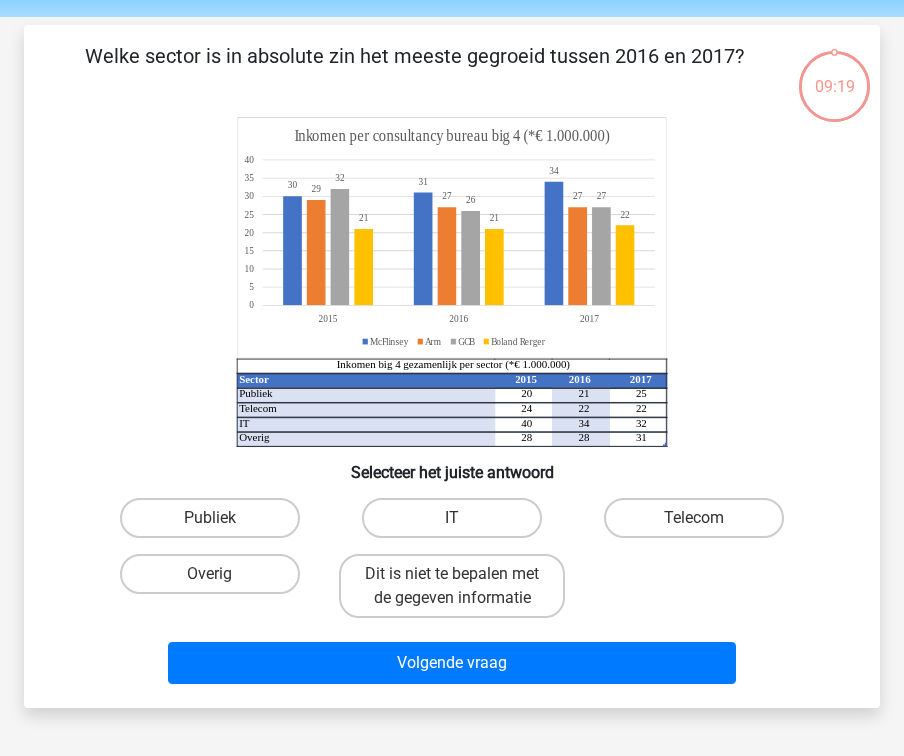 scroll, scrollTop: 92, scrollLeft: 0, axis: vertical 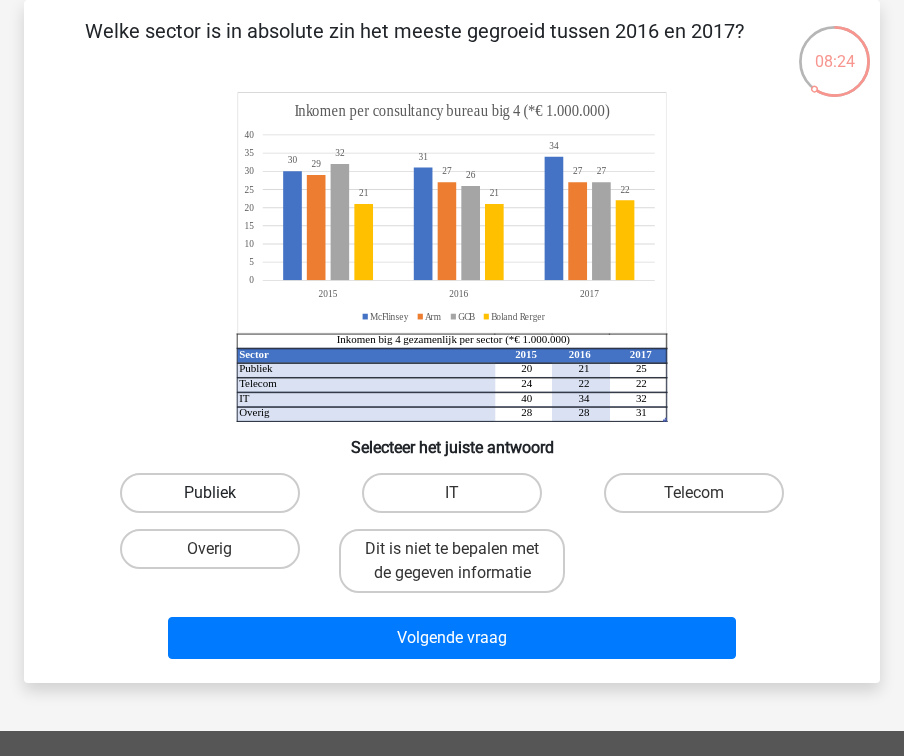 click on "Publiek" at bounding box center (210, 493) 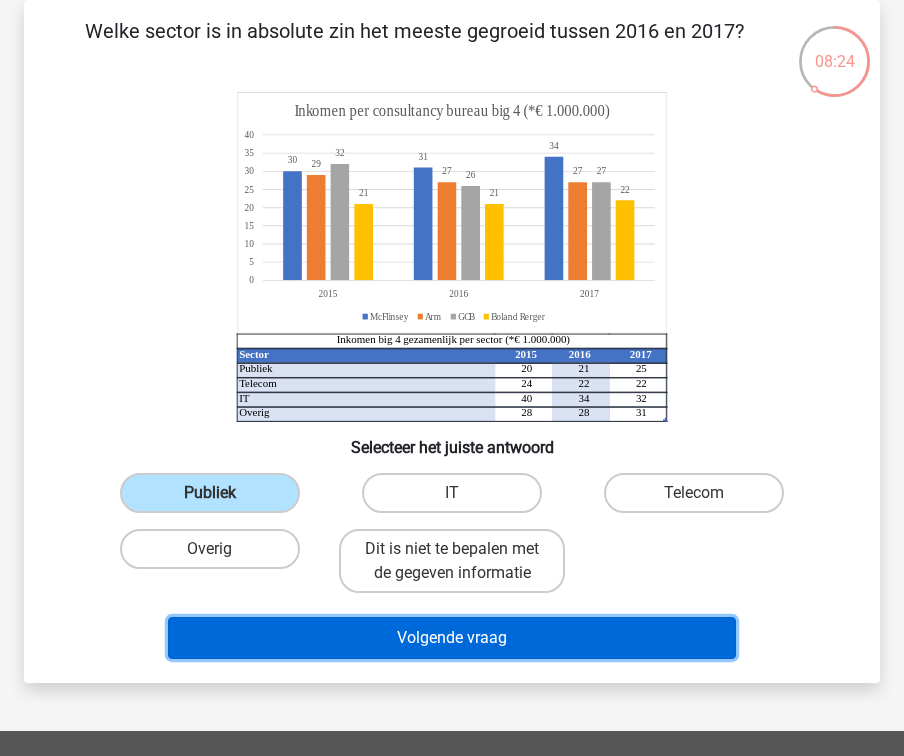 click on "Volgende vraag" at bounding box center (452, 638) 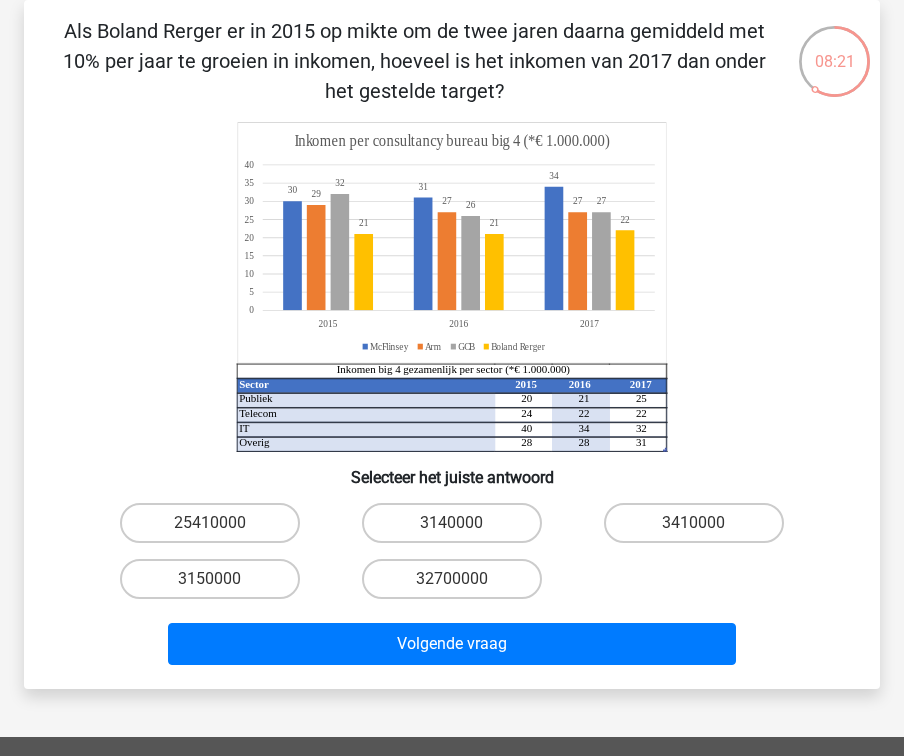 click on "Als Boland Rerger er in 2015 op mikte om de twee jaren daarna gemiddeld met 10% per jaar te groeien in inkomen, hoeveel is het inkomen van 2017 dan onder het gestelde target?" at bounding box center [414, 61] 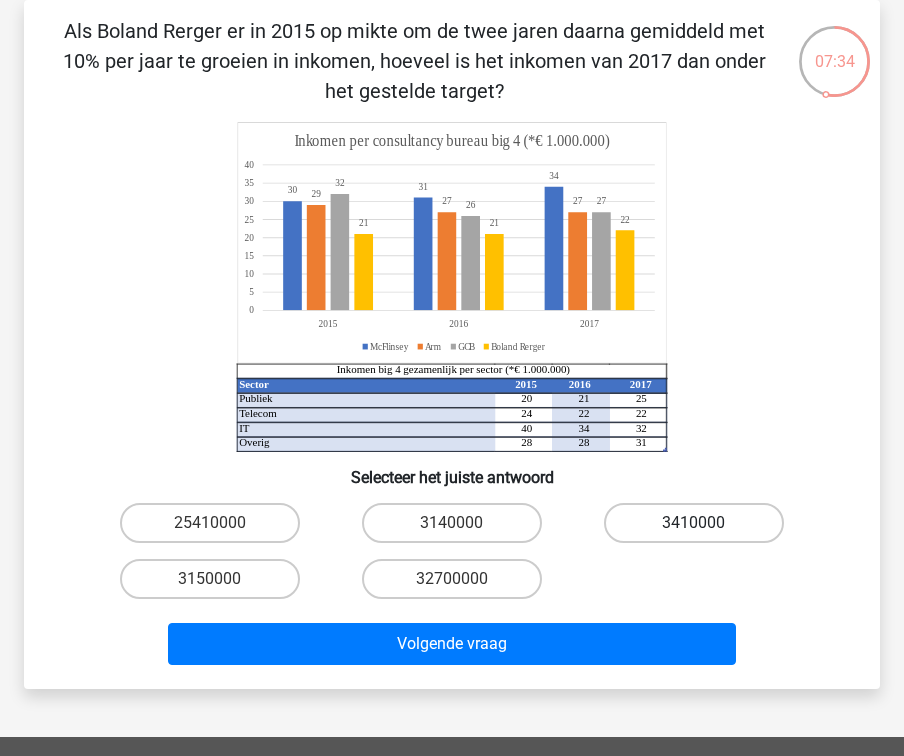 click on "3410000" at bounding box center (694, 523) 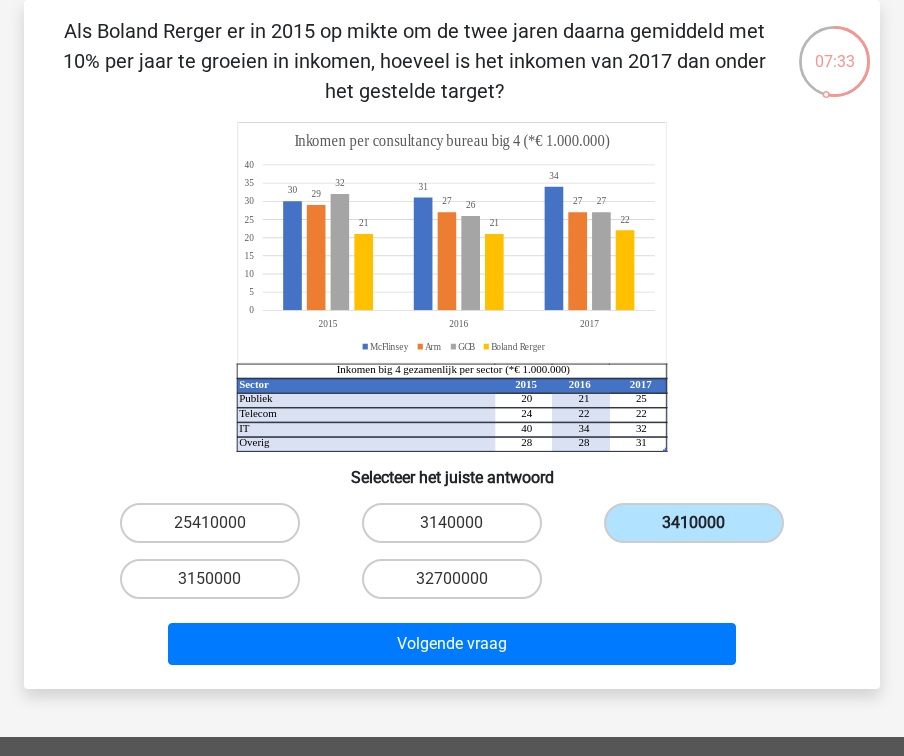 click on "3410000" at bounding box center [694, 523] 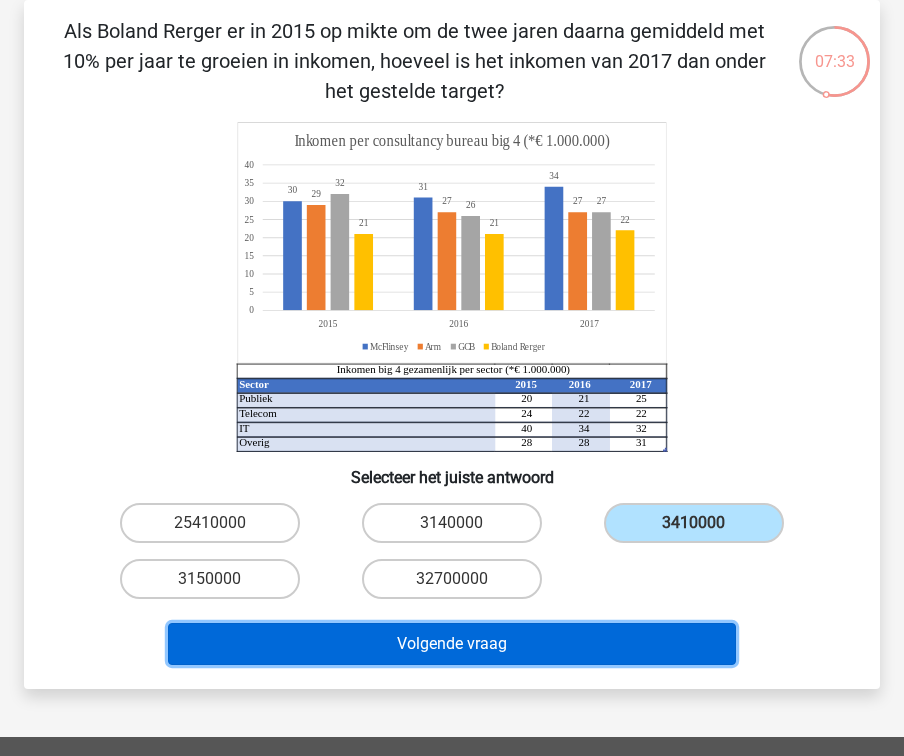click on "Volgende vraag" at bounding box center [452, 644] 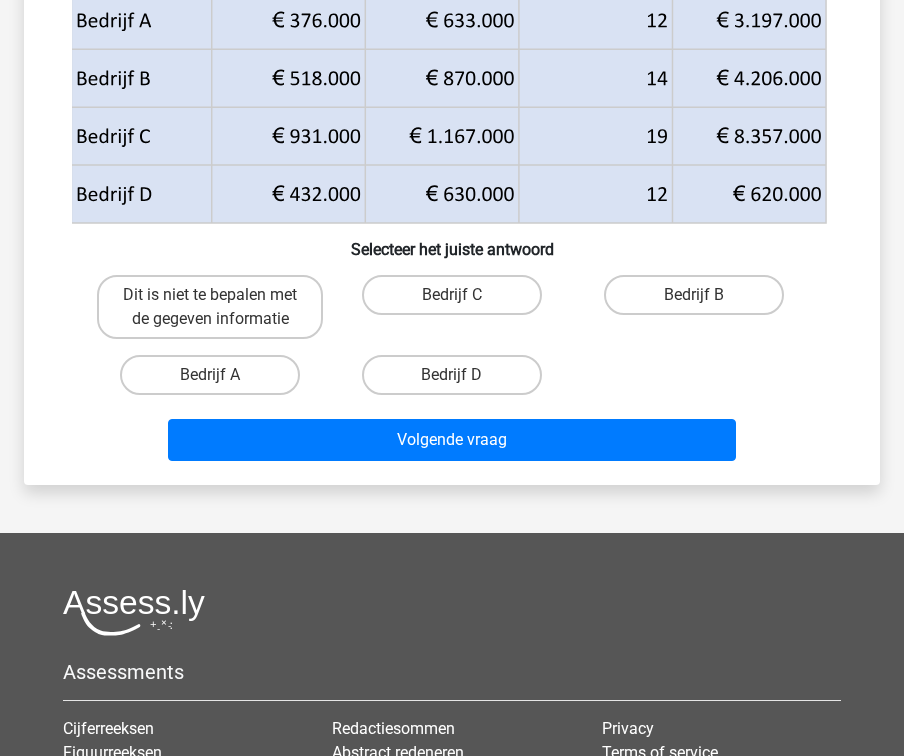 scroll, scrollTop: 0, scrollLeft: 0, axis: both 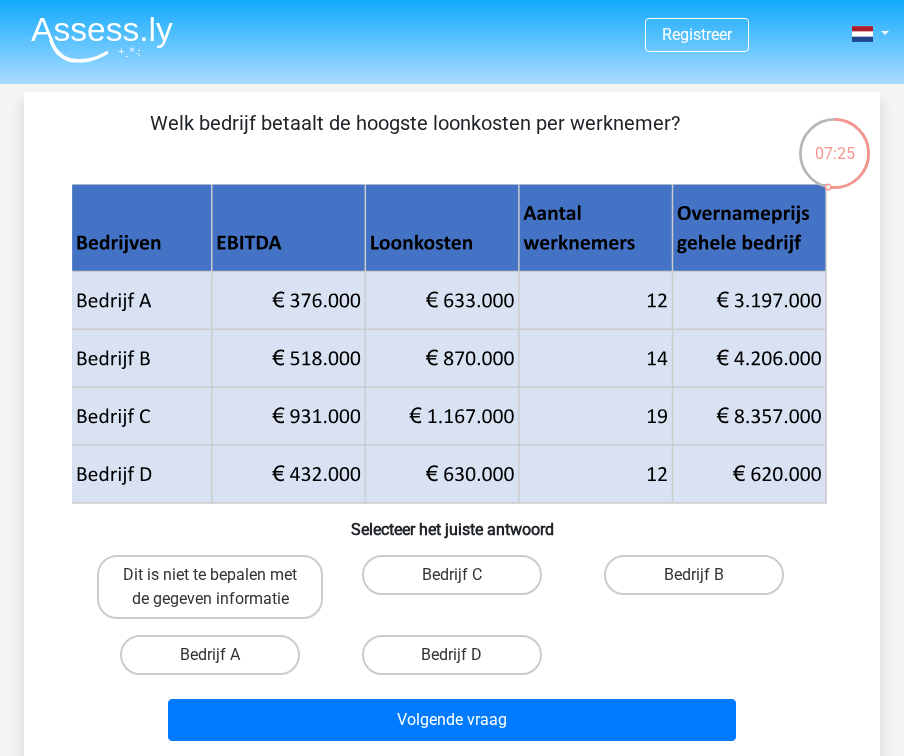 click 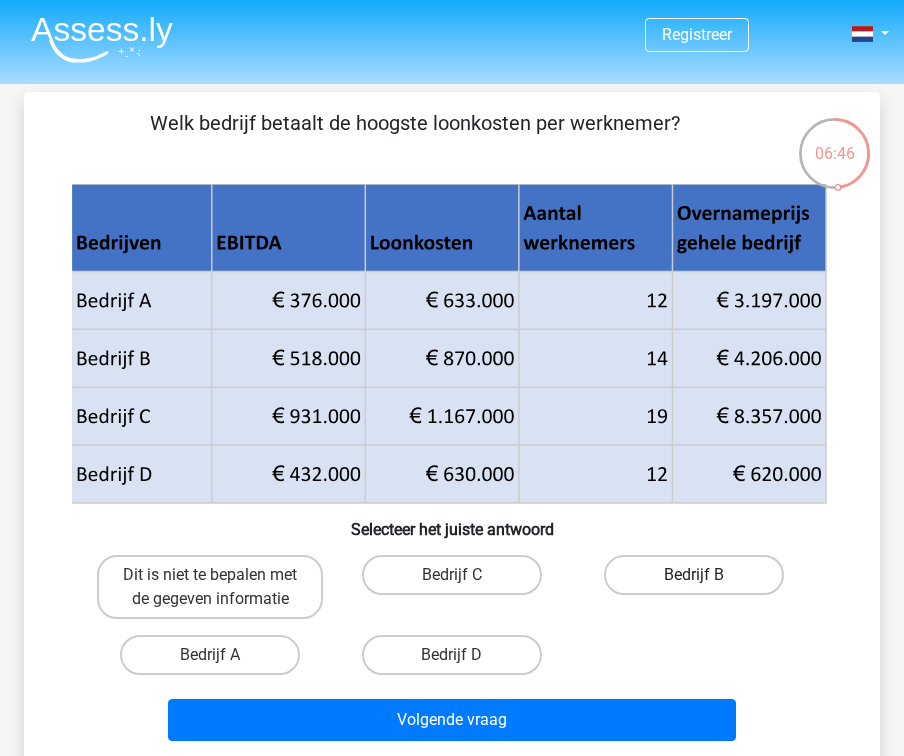 click on "Bedrijf B" at bounding box center [694, 575] 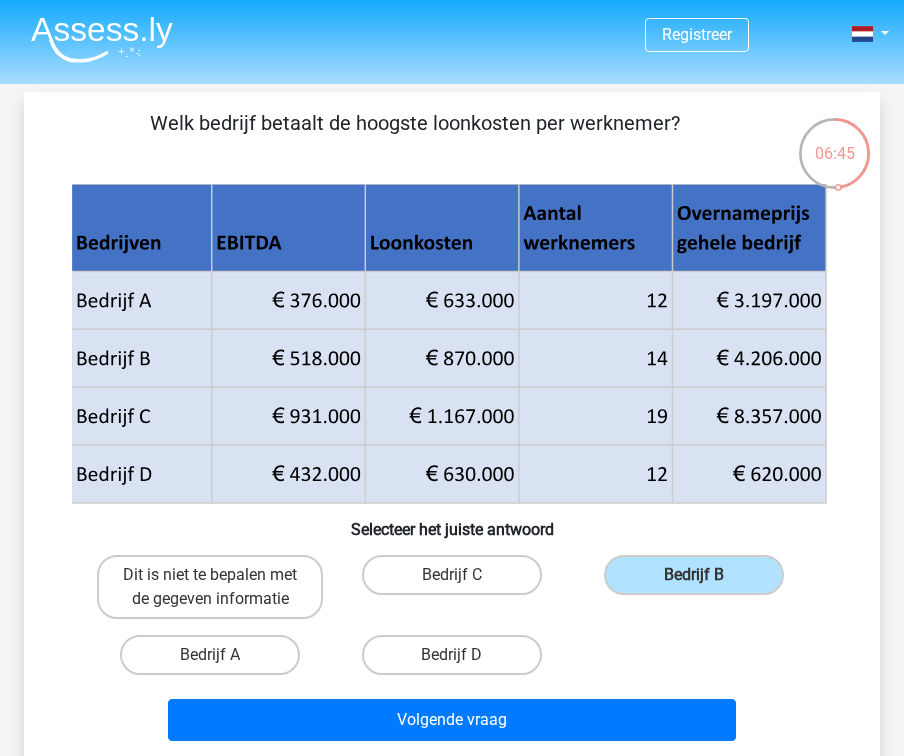 click on "Volgende vraag" at bounding box center (452, 716) 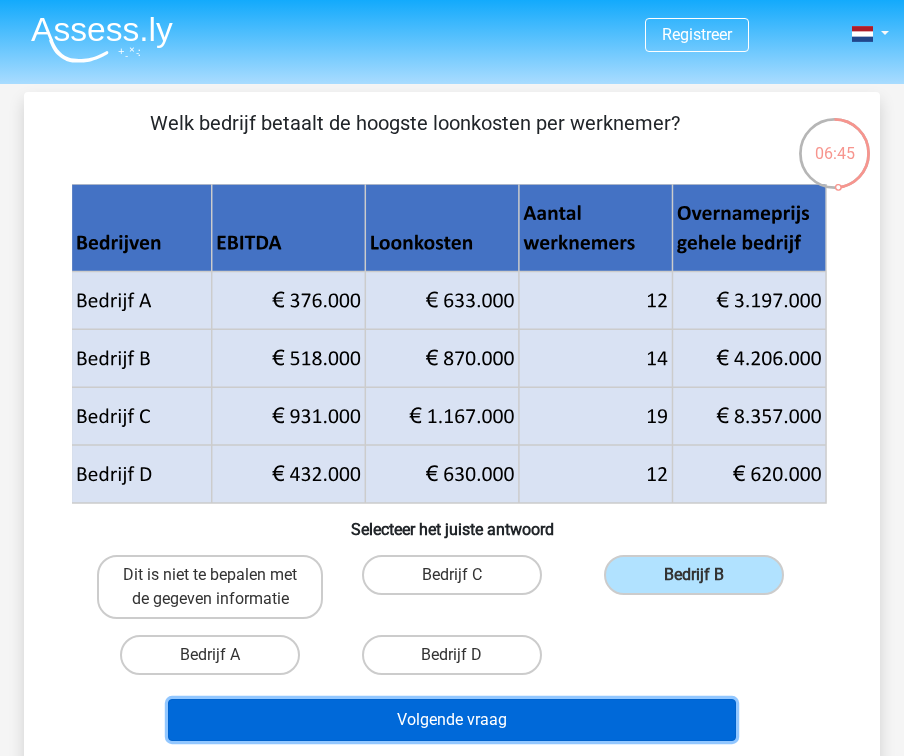 click on "Volgende vraag" at bounding box center (452, 720) 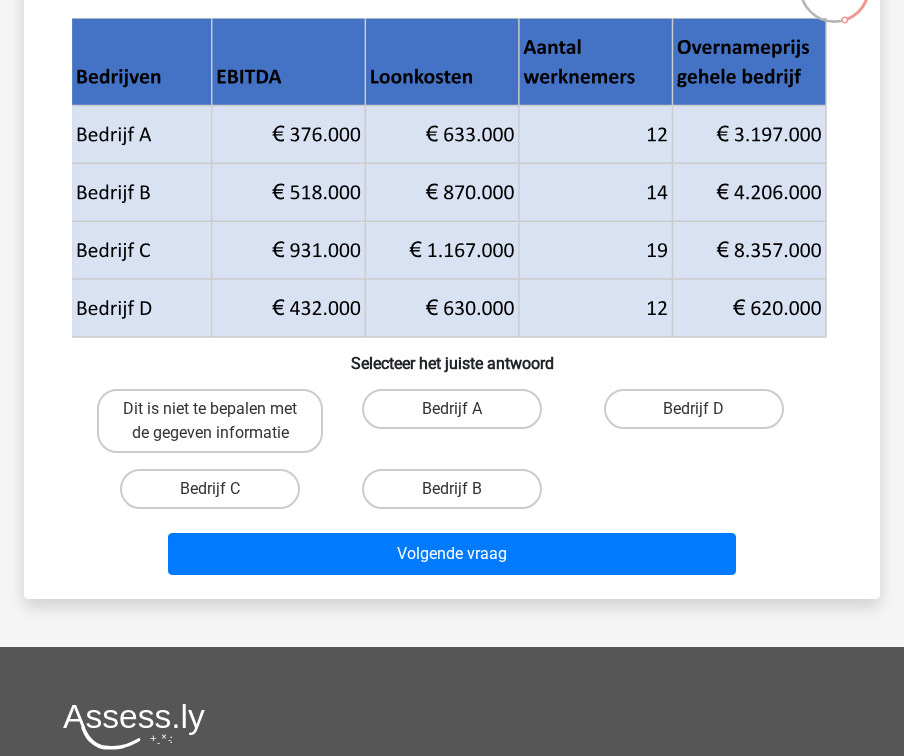 scroll, scrollTop: 165, scrollLeft: 0, axis: vertical 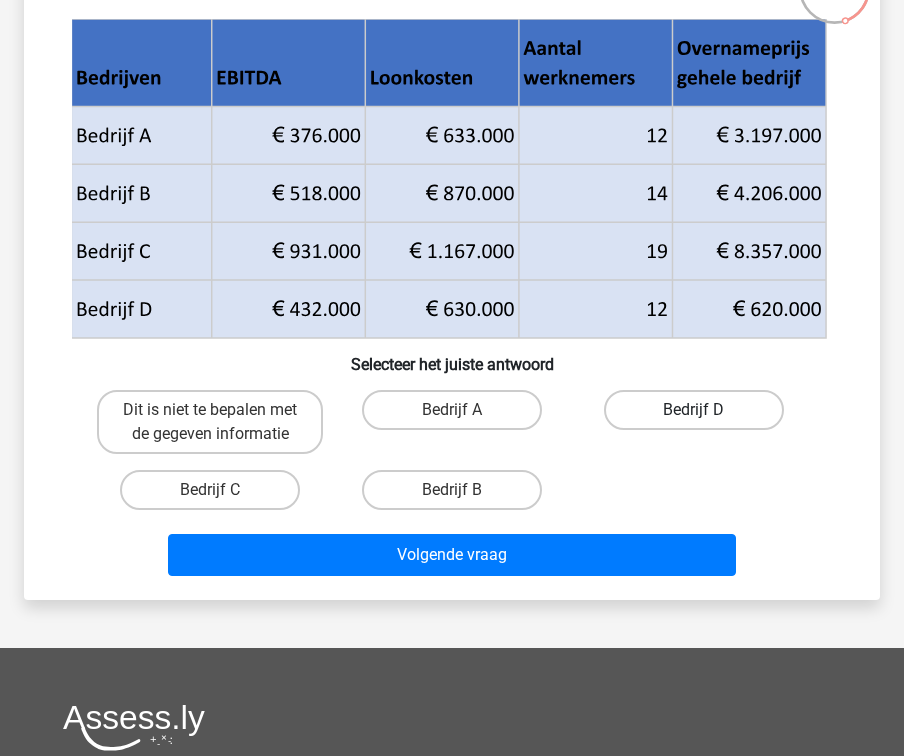click on "Bedrijf D" at bounding box center [694, 410] 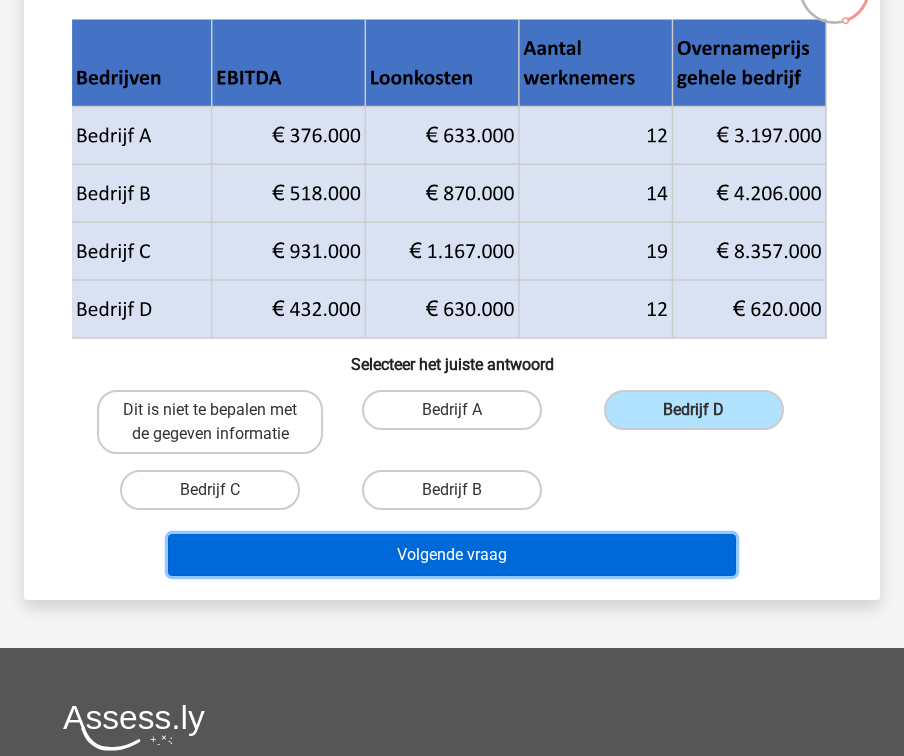 click on "Volgende vraag" at bounding box center [452, 555] 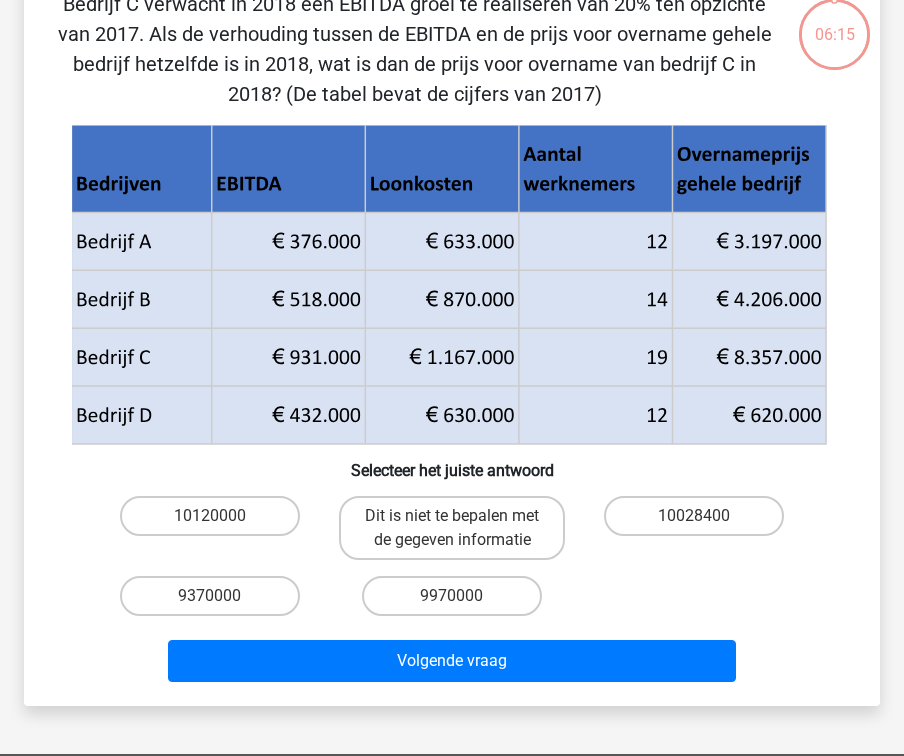 scroll, scrollTop: 92, scrollLeft: 0, axis: vertical 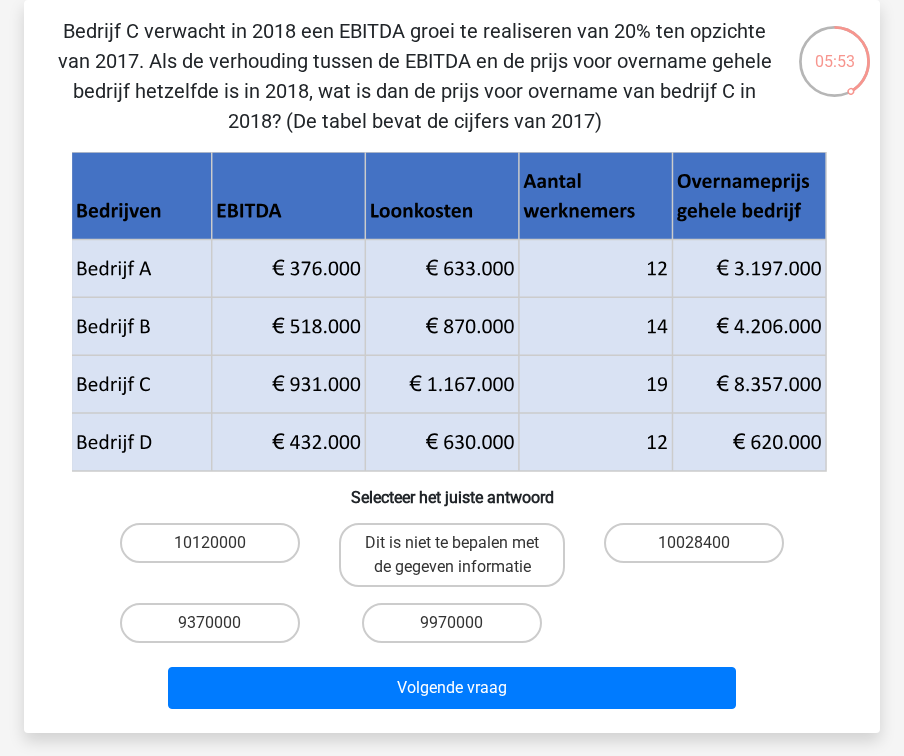 drag, startPoint x: 162, startPoint y: 379, endPoint x: 537, endPoint y: 383, distance: 375.02133 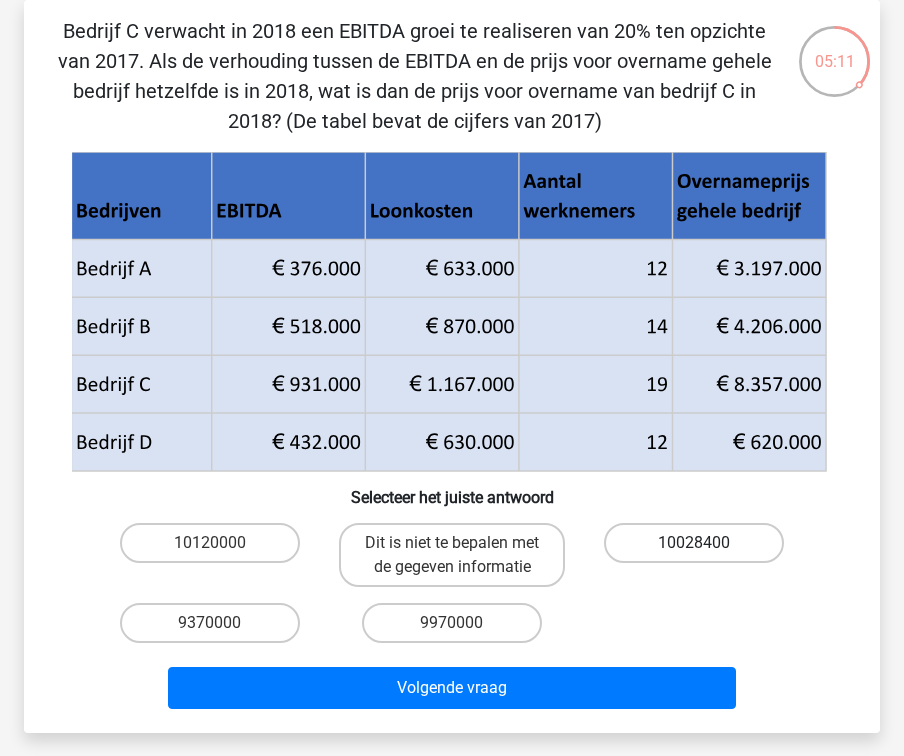 click on "10028400" at bounding box center (694, 543) 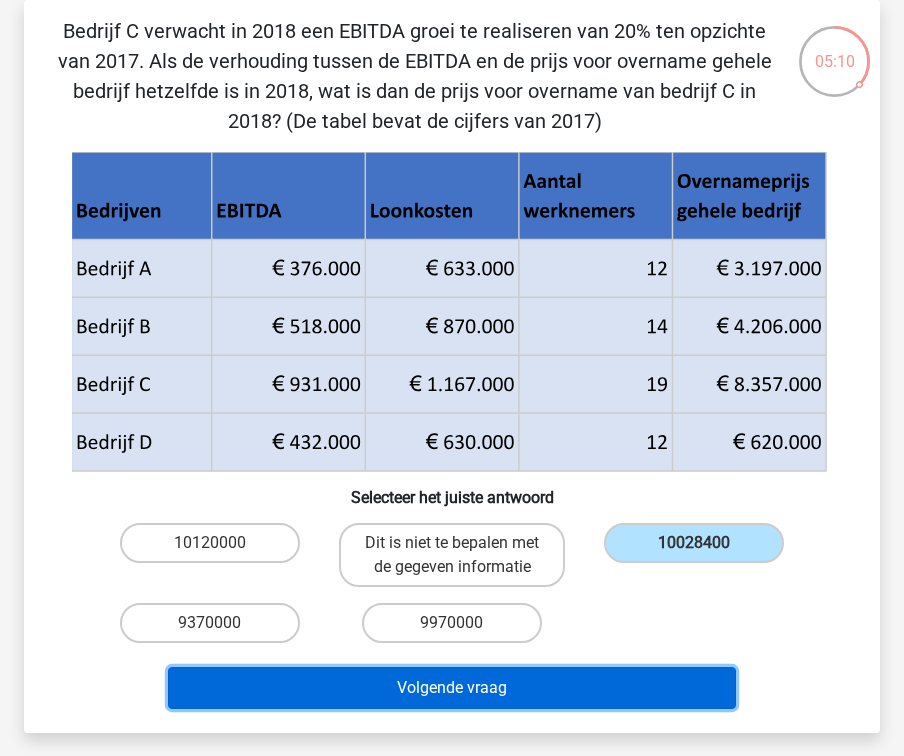 click on "Volgende vraag" at bounding box center [452, 688] 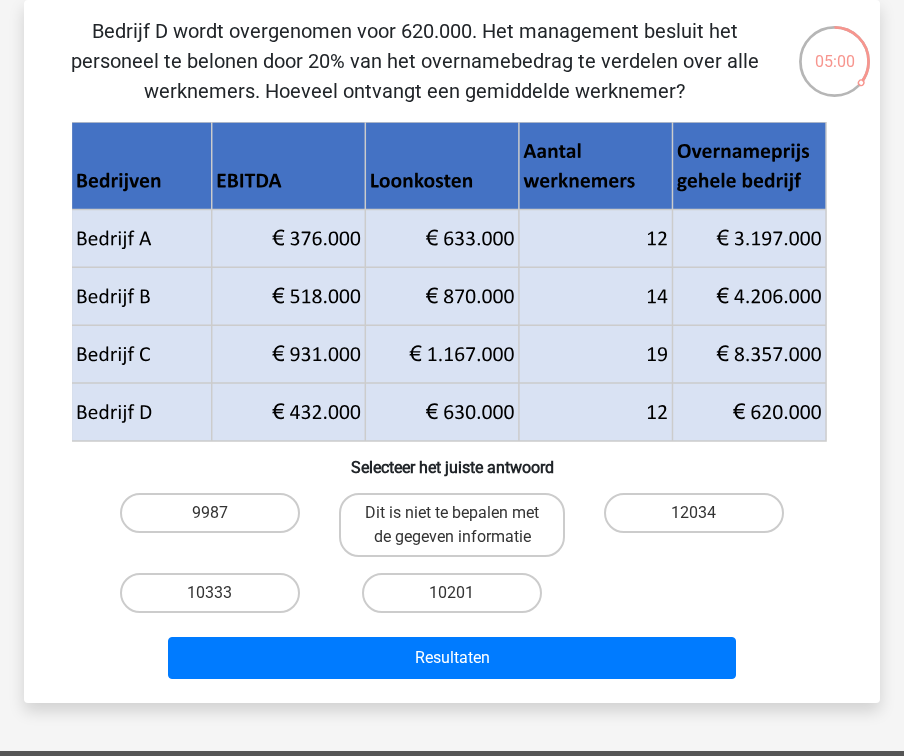 scroll, scrollTop: 93, scrollLeft: 0, axis: vertical 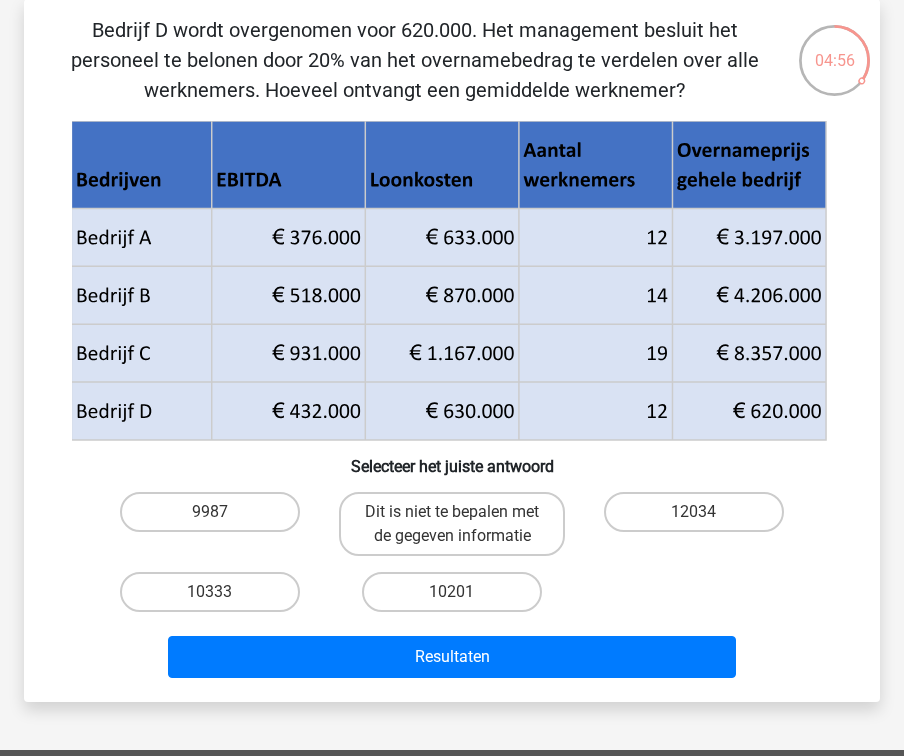 click 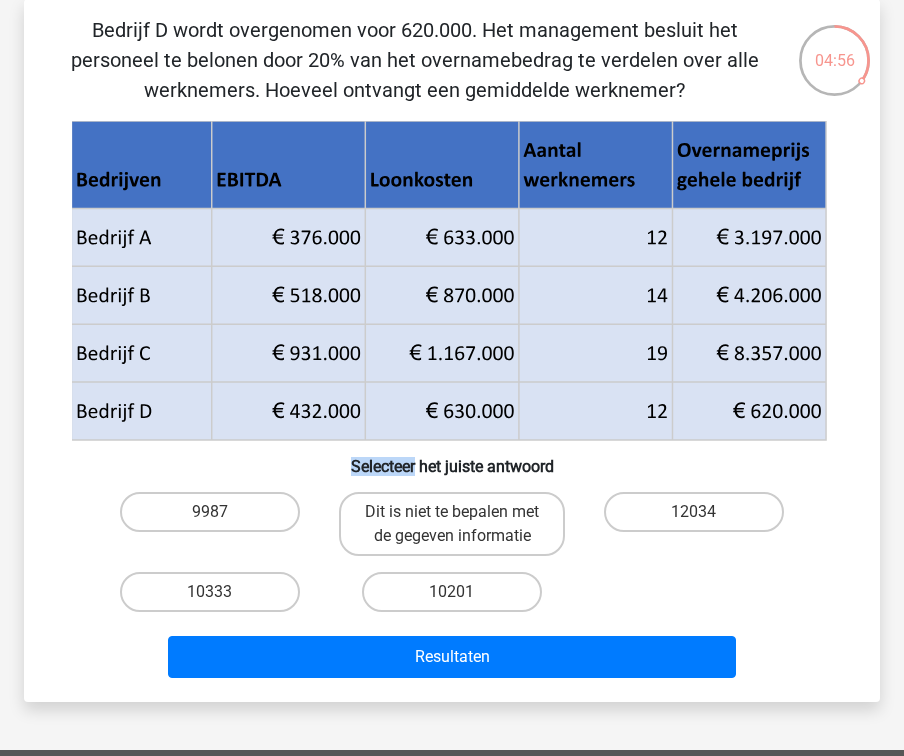 click 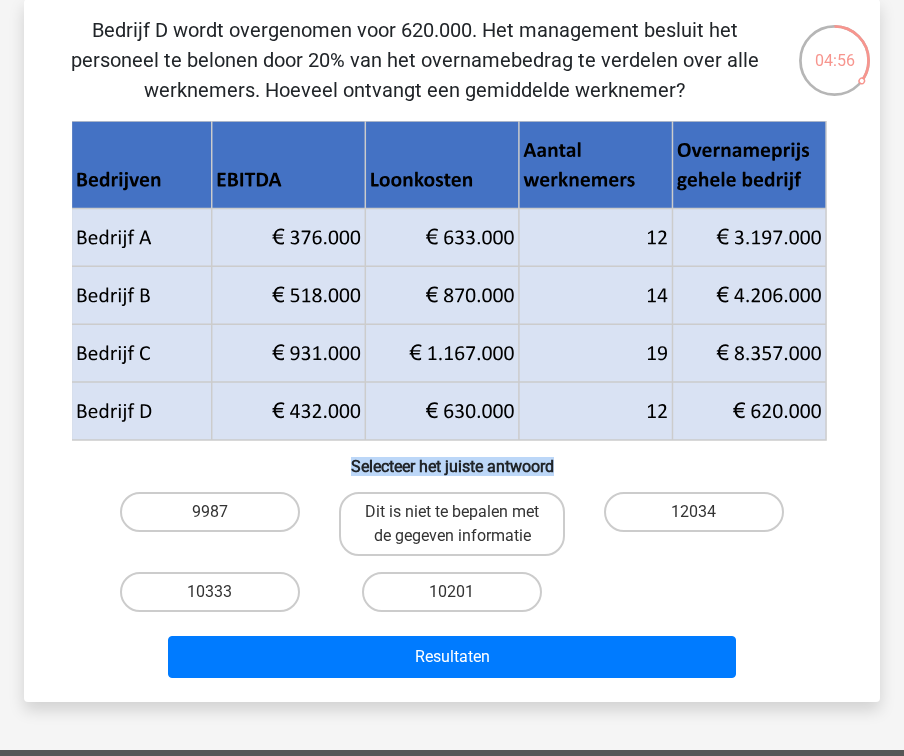click 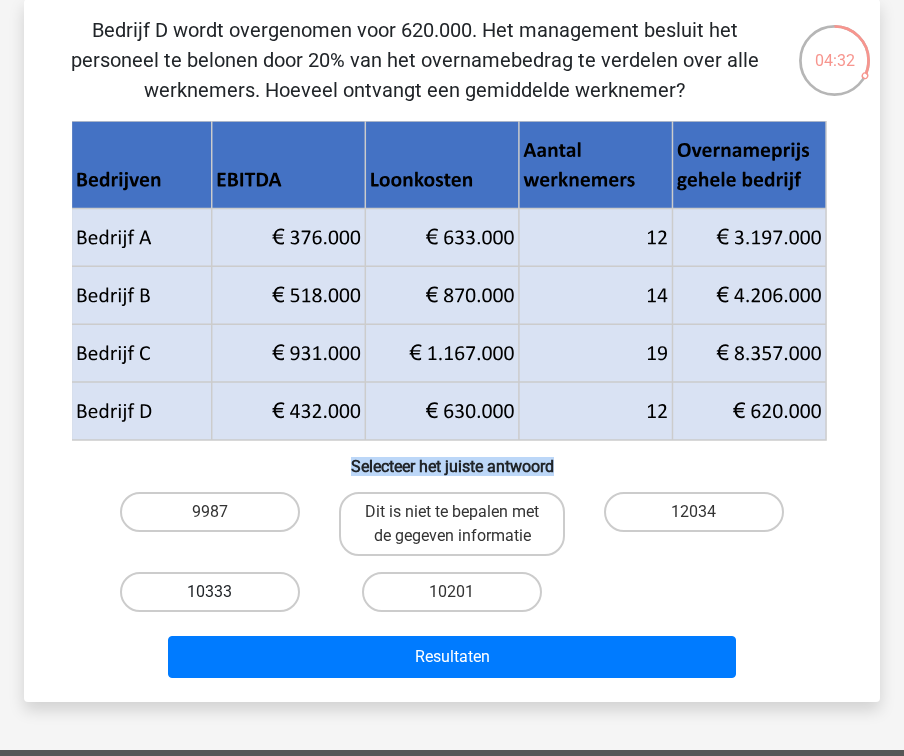 click on "10333" at bounding box center [210, 592] 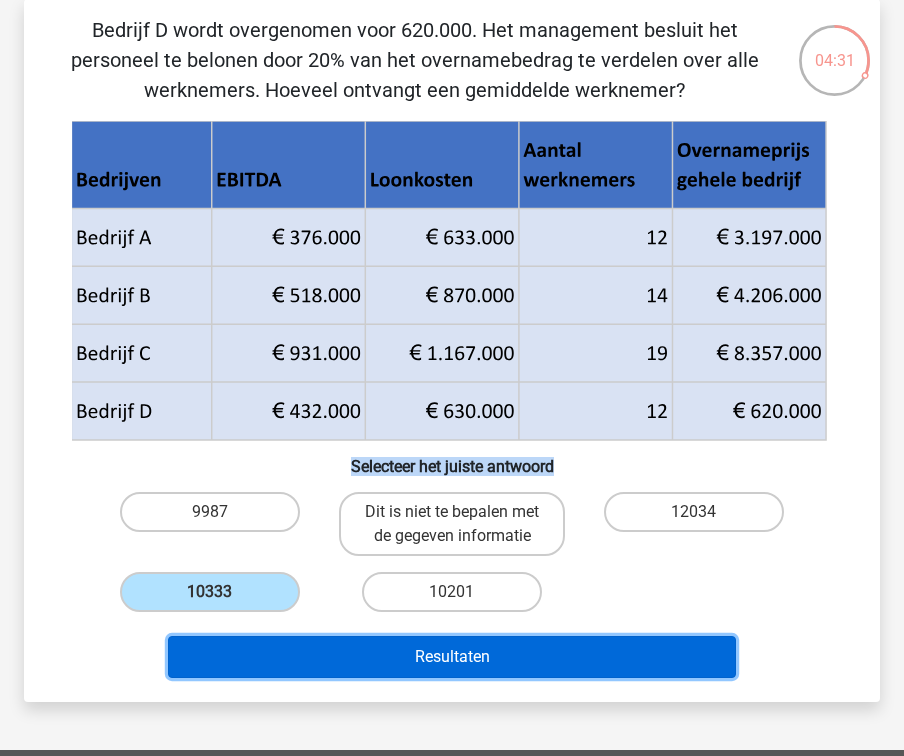 click on "Resultaten" at bounding box center (452, 657) 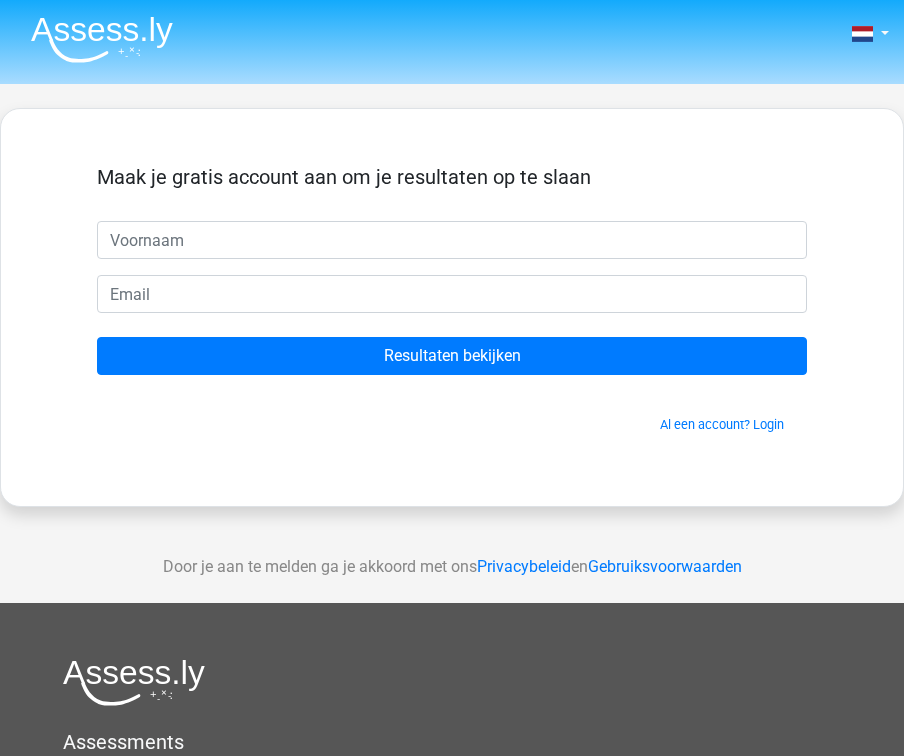 scroll, scrollTop: 0, scrollLeft: 0, axis: both 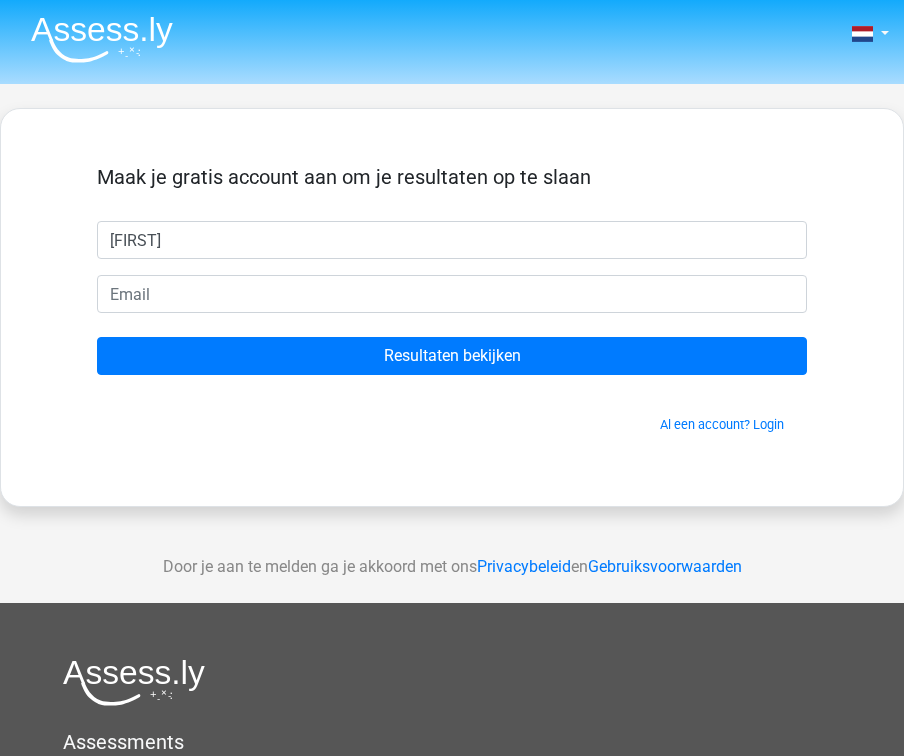 type on "[FIRST]" 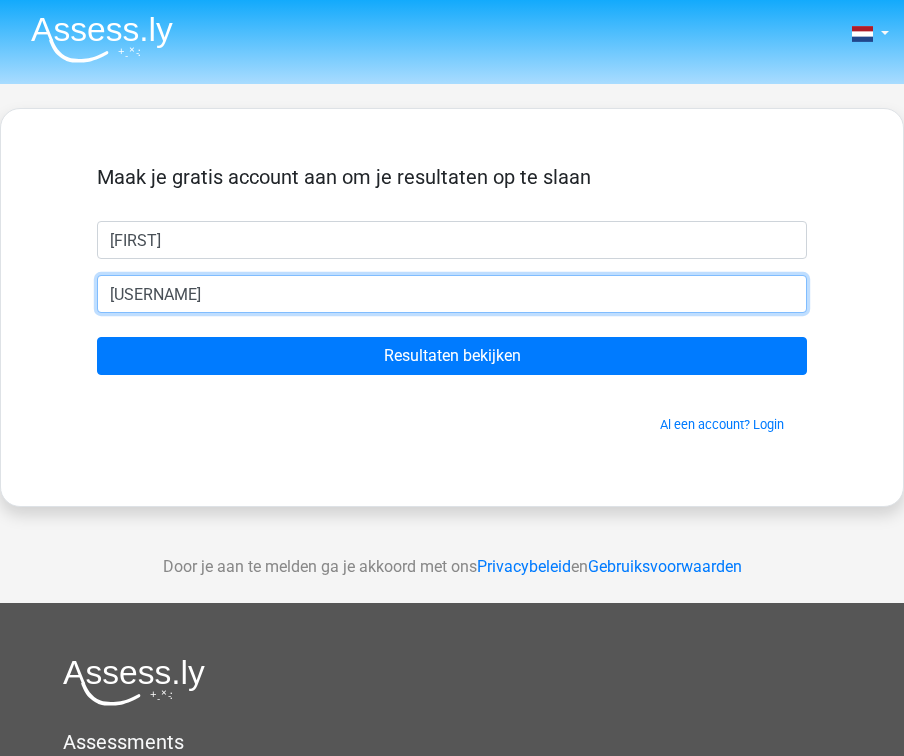 type on "isabelspek@hotmail.com" 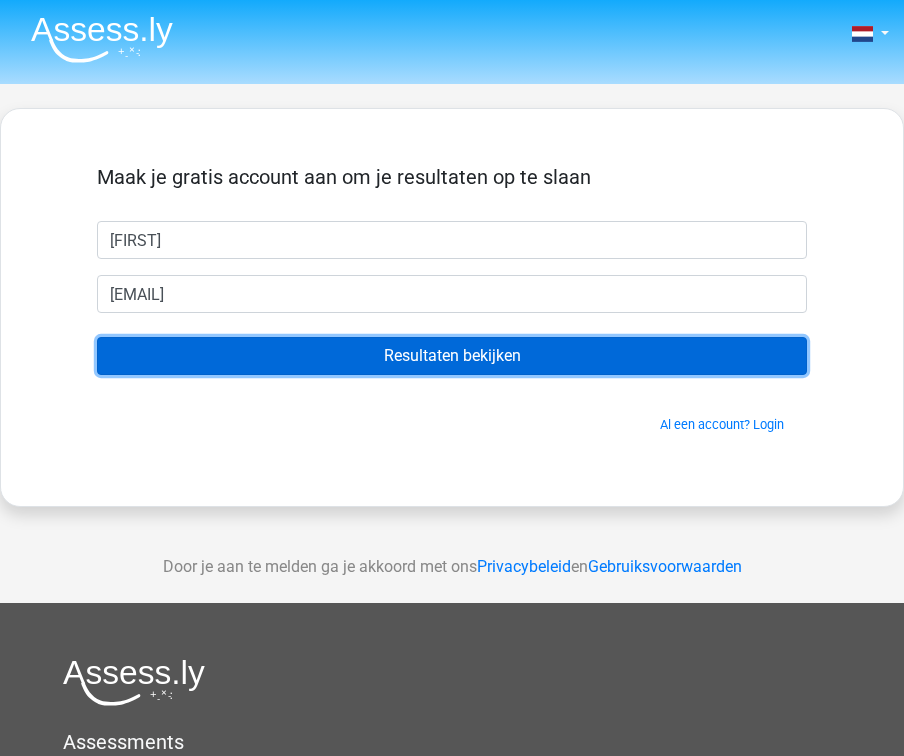 click on "Resultaten bekijken" at bounding box center (452, 356) 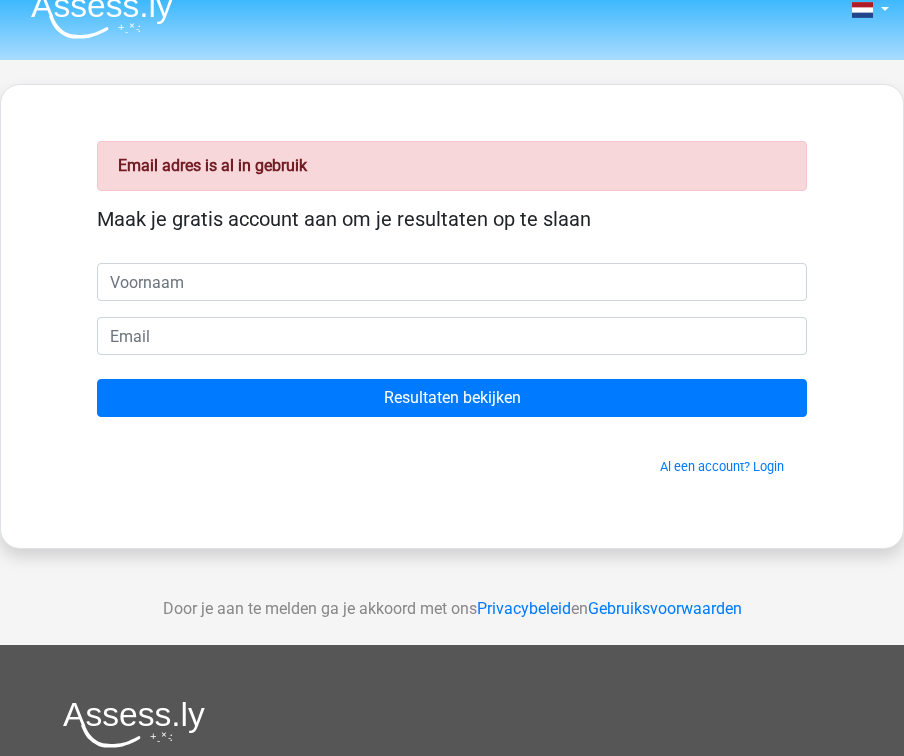 scroll, scrollTop: 31, scrollLeft: 0, axis: vertical 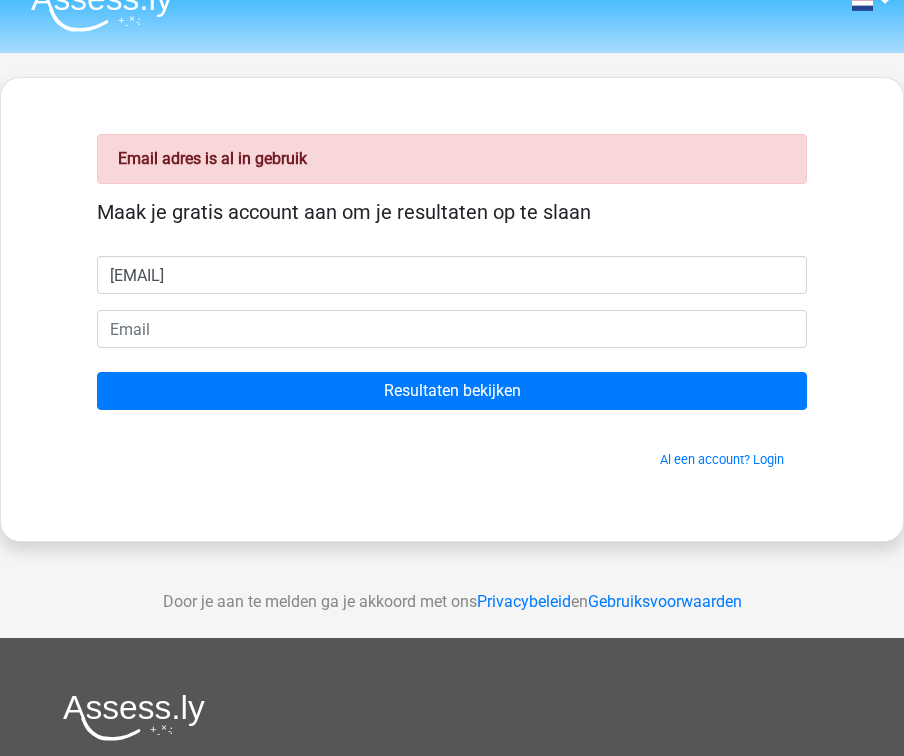 type on "[USERNAME]@example.com" 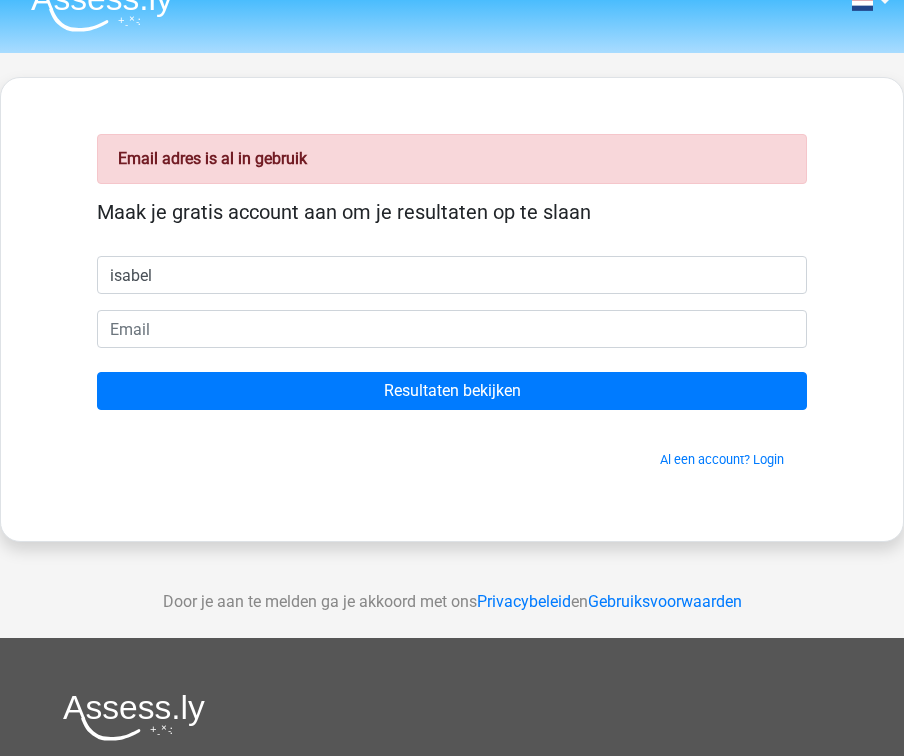 type on "[FIRST]" 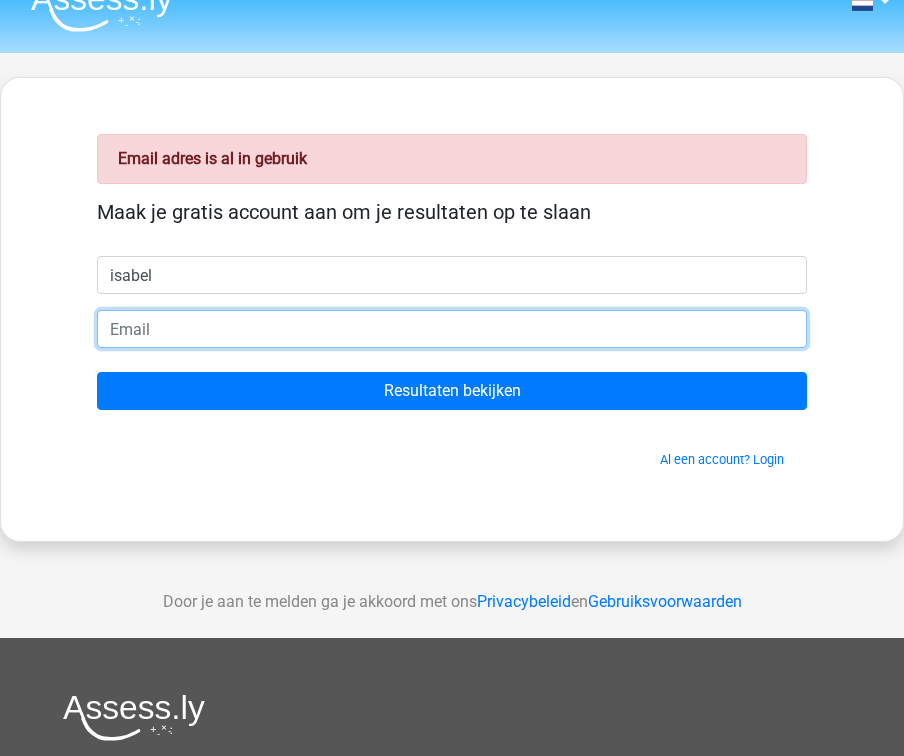 paste on "[USERNAME]@example.com" 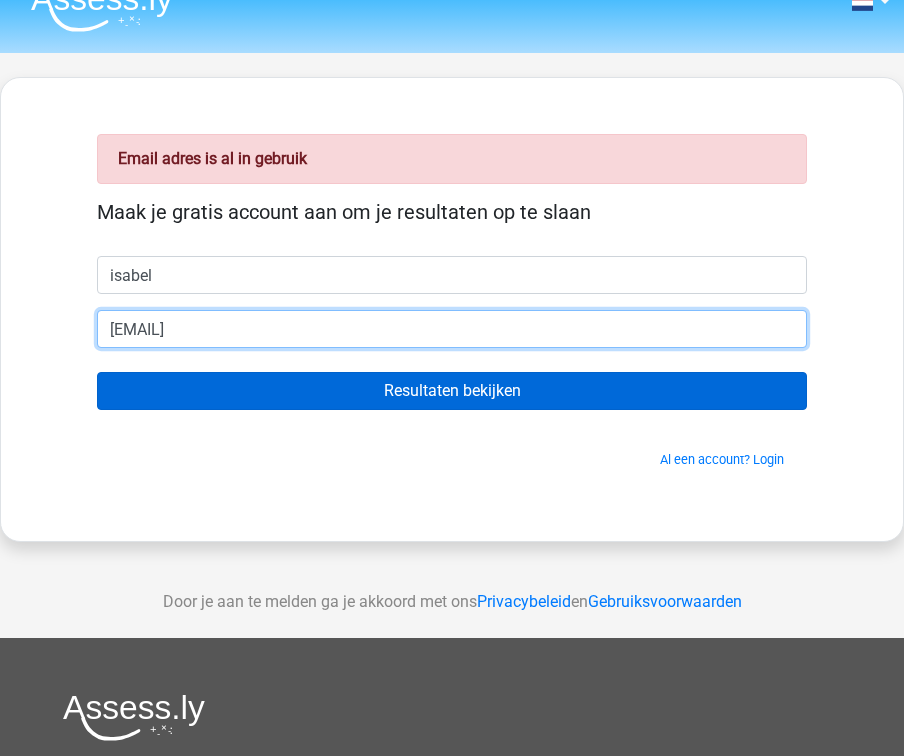 type on "[USERNAME]@example.com" 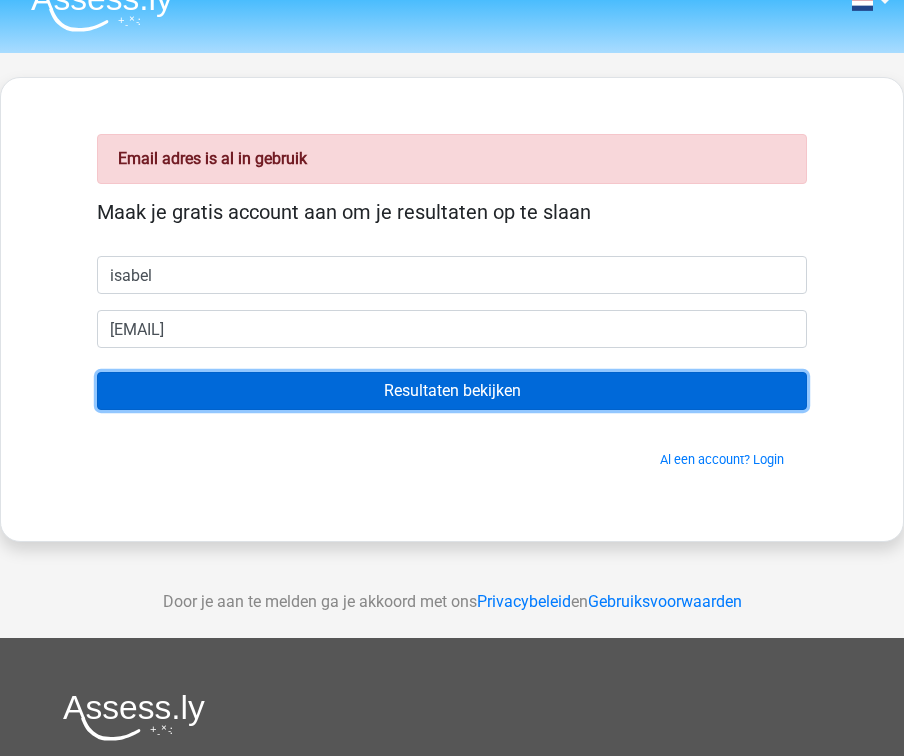 click on "Resultaten bekijken" at bounding box center (452, 391) 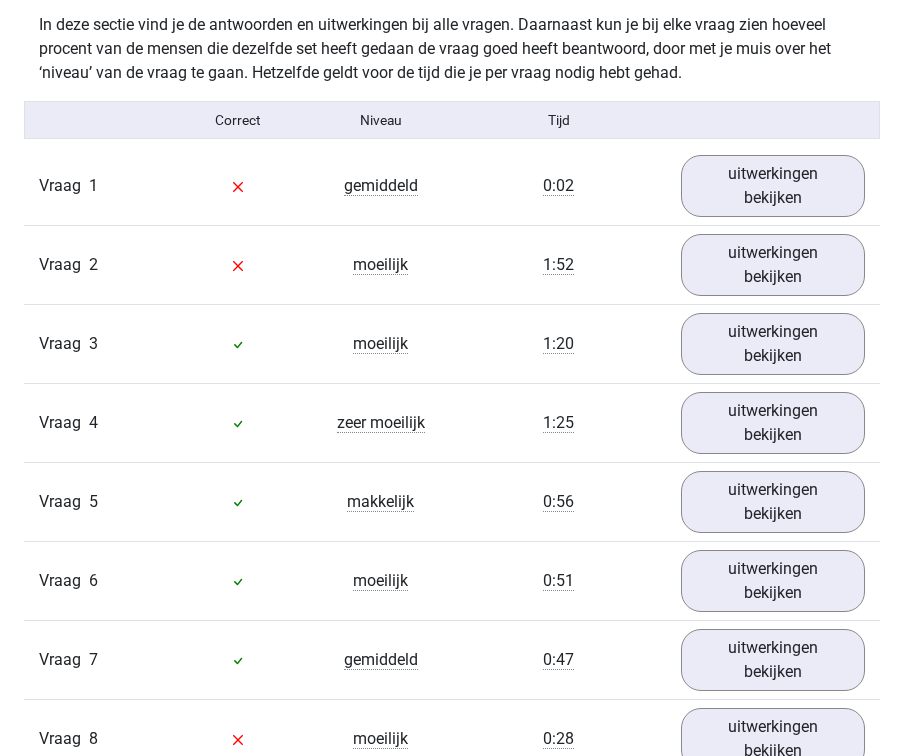 scroll, scrollTop: 1588, scrollLeft: 0, axis: vertical 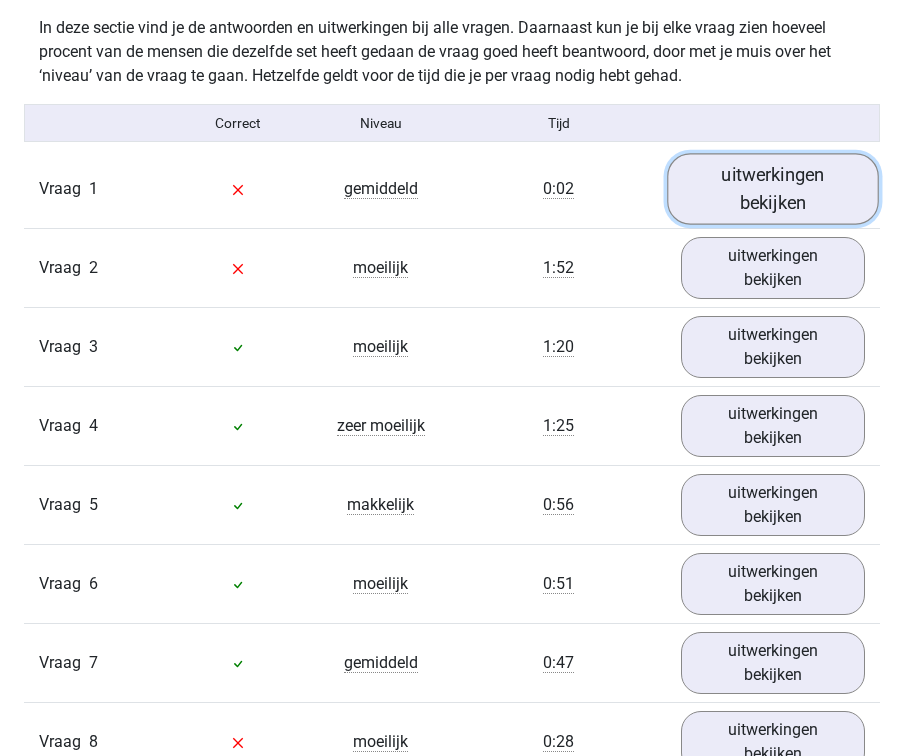click on "uitwerkingen bekijken" at bounding box center (773, 189) 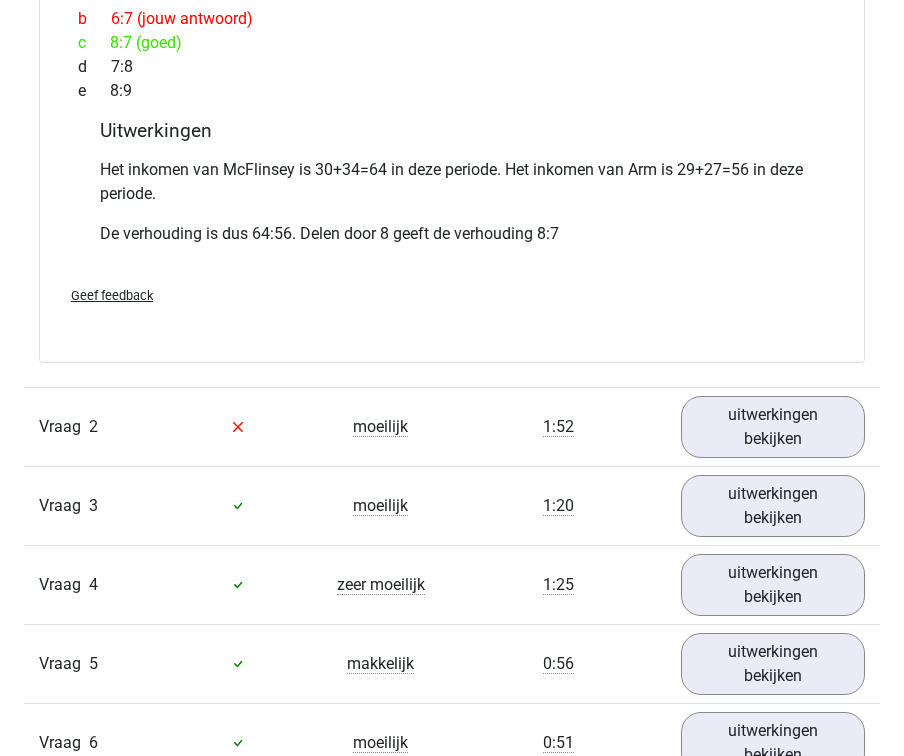 scroll, scrollTop: 2287, scrollLeft: 0, axis: vertical 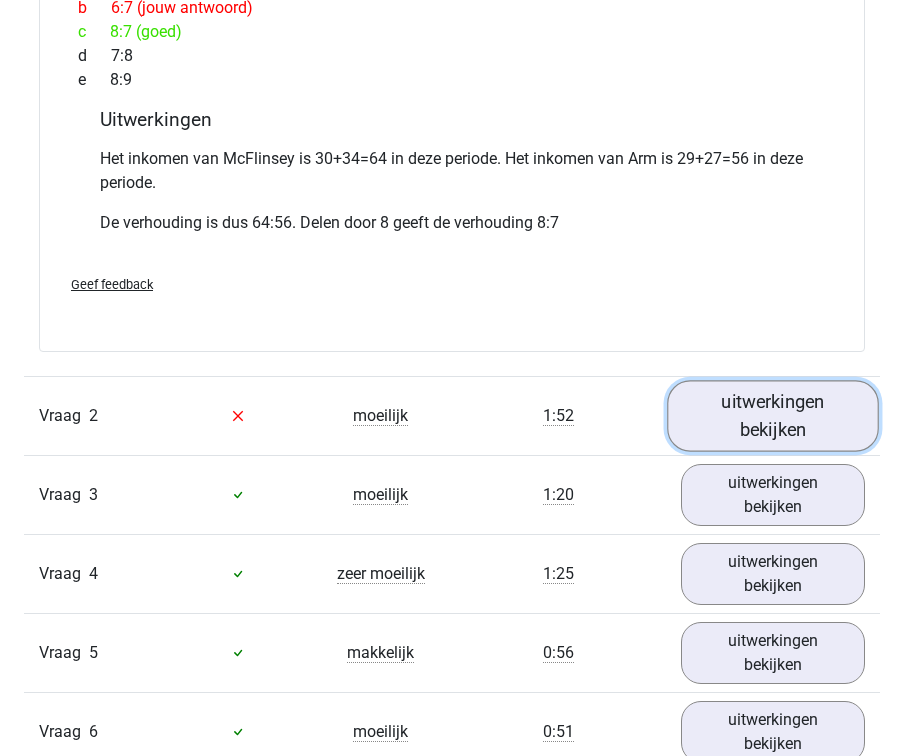 click on "uitwerkingen bekijken" at bounding box center [773, 415] 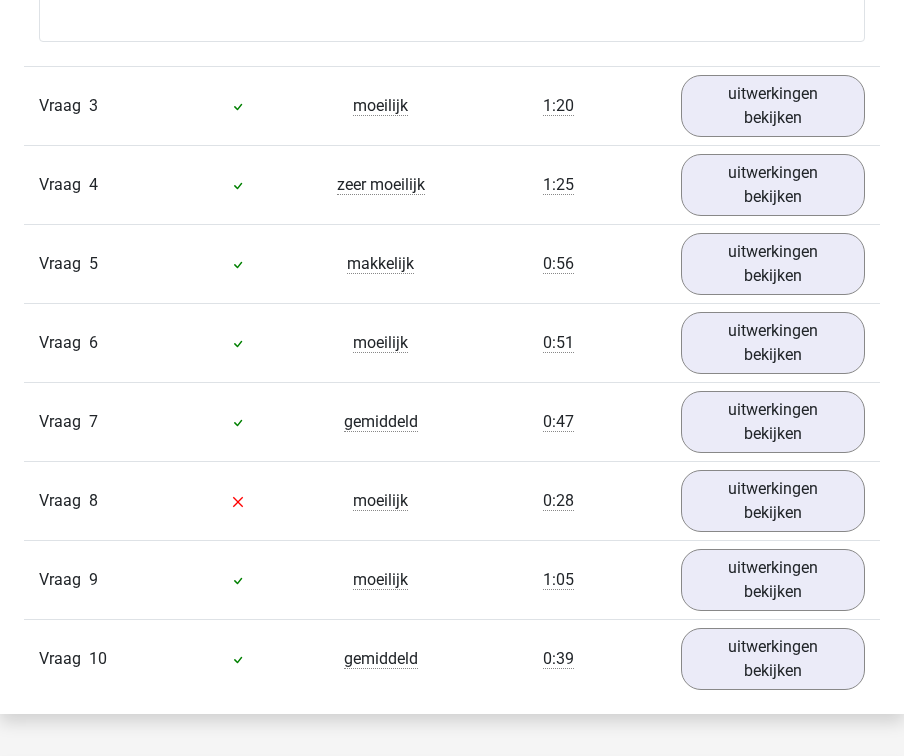 scroll, scrollTop: 3621, scrollLeft: 0, axis: vertical 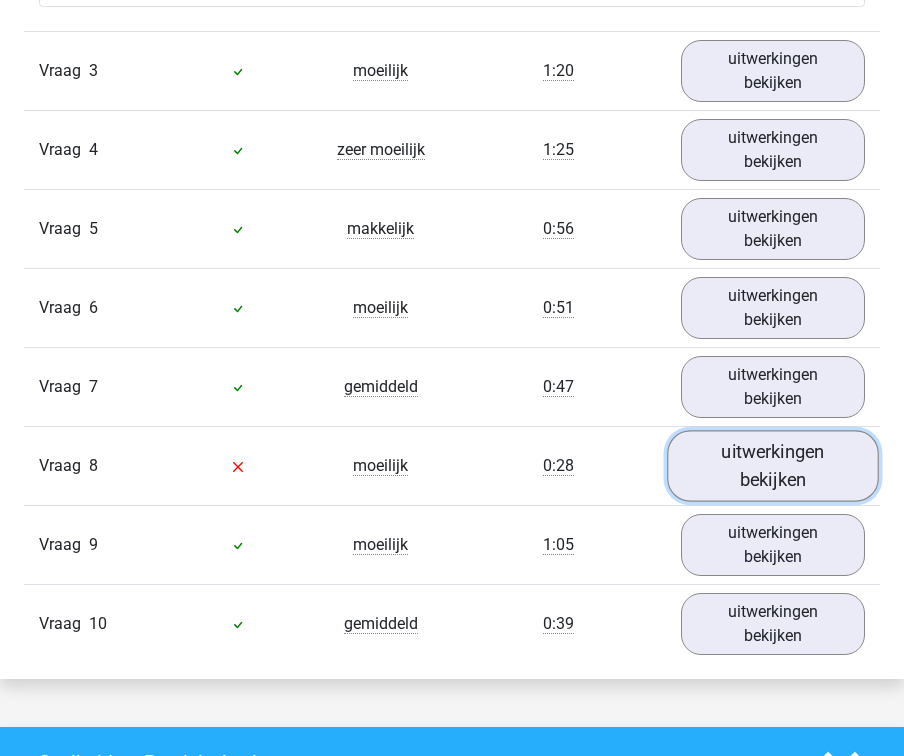 click on "uitwerkingen bekijken" at bounding box center (773, 465) 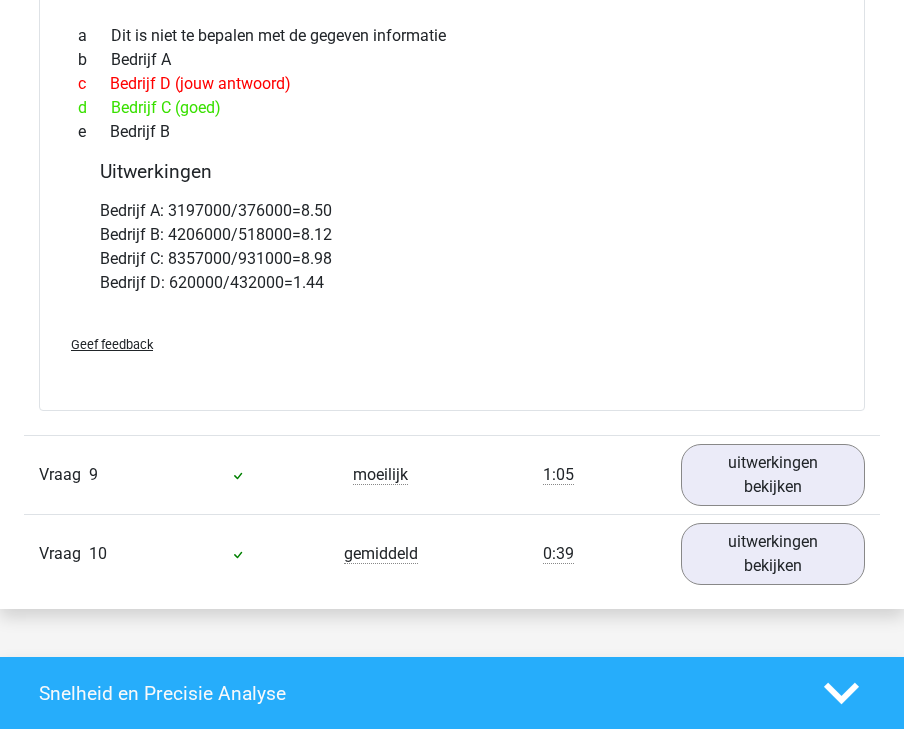 scroll, scrollTop: 4369, scrollLeft: 0, axis: vertical 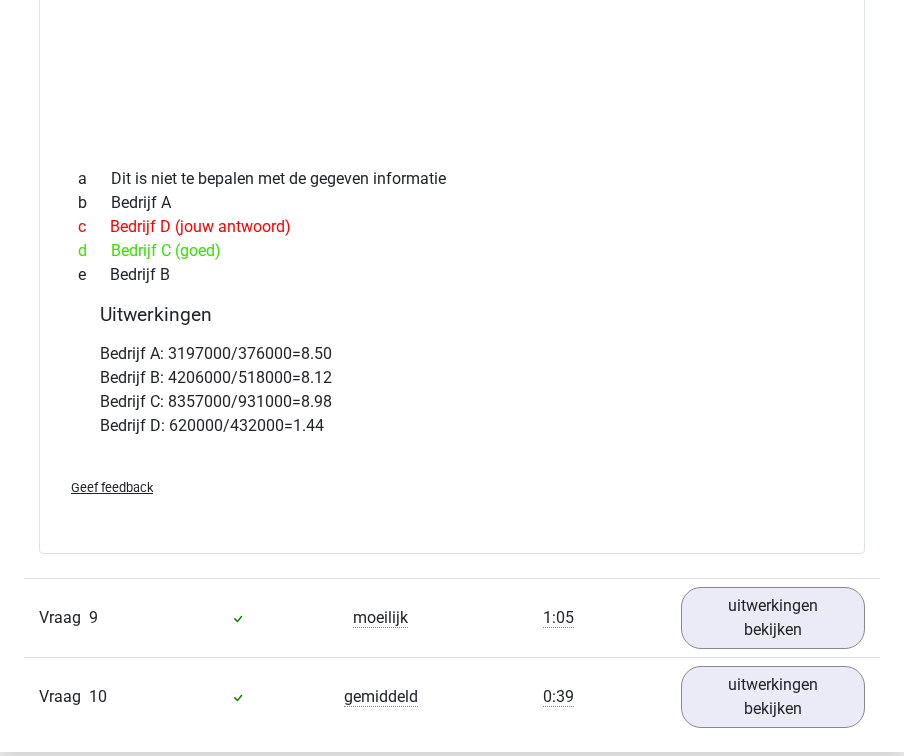 click on "Bedrijf A: 3197000/376000=8.50 Bedrijf B: 4206000/518000=8.12 Bedrijf C: 8357000/931000=8.98 Bedrijf D: 620000/432000=1.44" at bounding box center [452, 390] 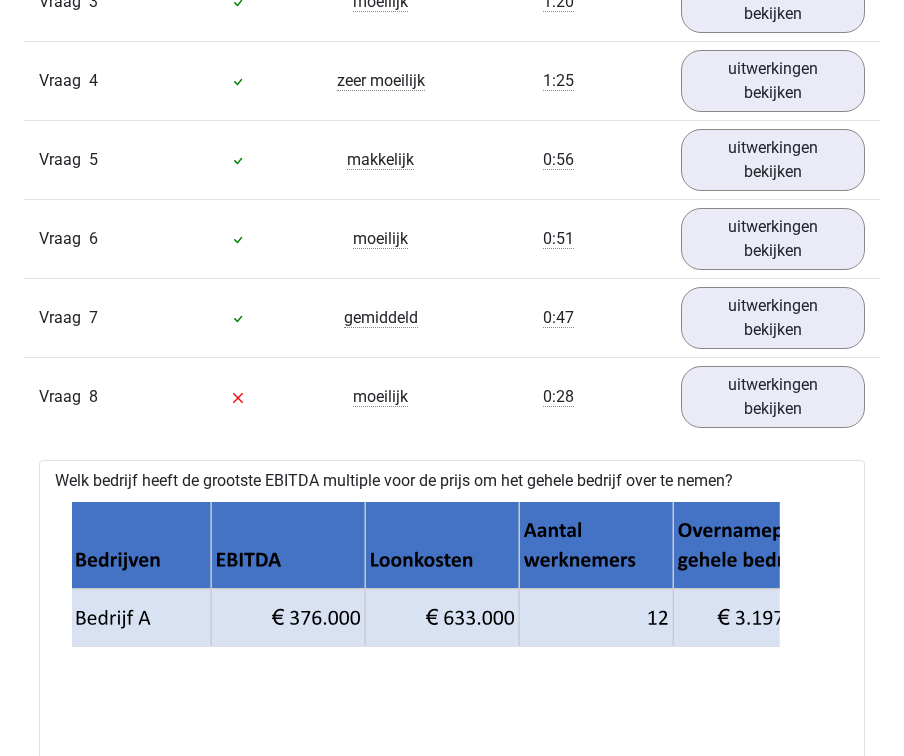 scroll, scrollTop: 3708, scrollLeft: 0, axis: vertical 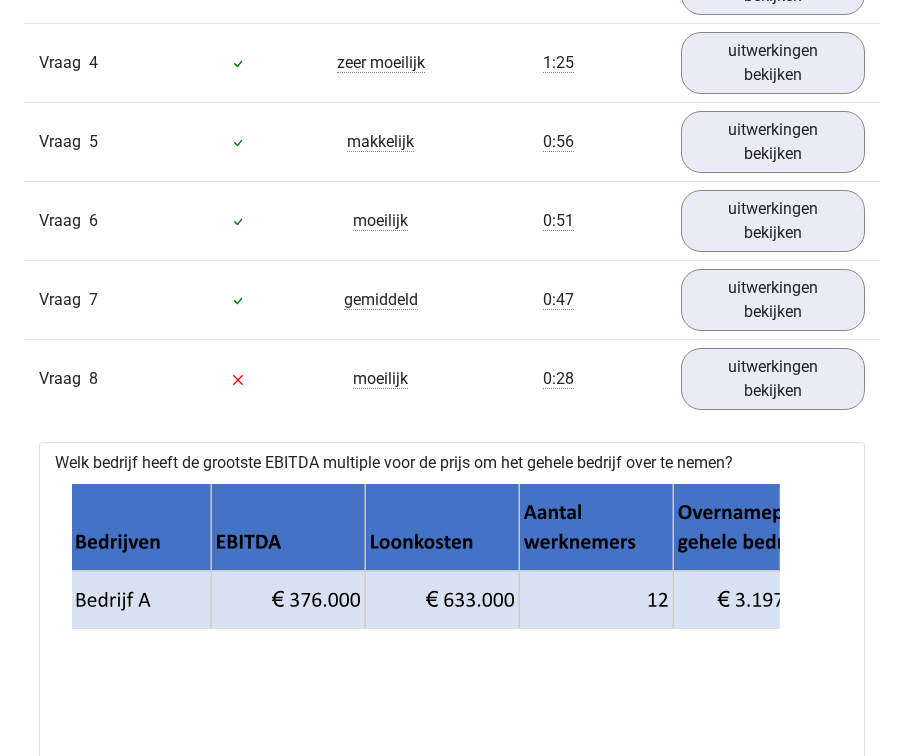 click on "Welk bedrijf heeft de grootste EBITDA multiple voor de prijs om het gehele bedrijf over te nemen?
a
Dit is niet te bepalen met de gegeven informatie
b
Bedrijf A
c
Bedrijf D
(jouw antwoord)
d
Bedrijf C
(goed)
e
Bedrijf B
Uitwerkingen" at bounding box center [452, 828] 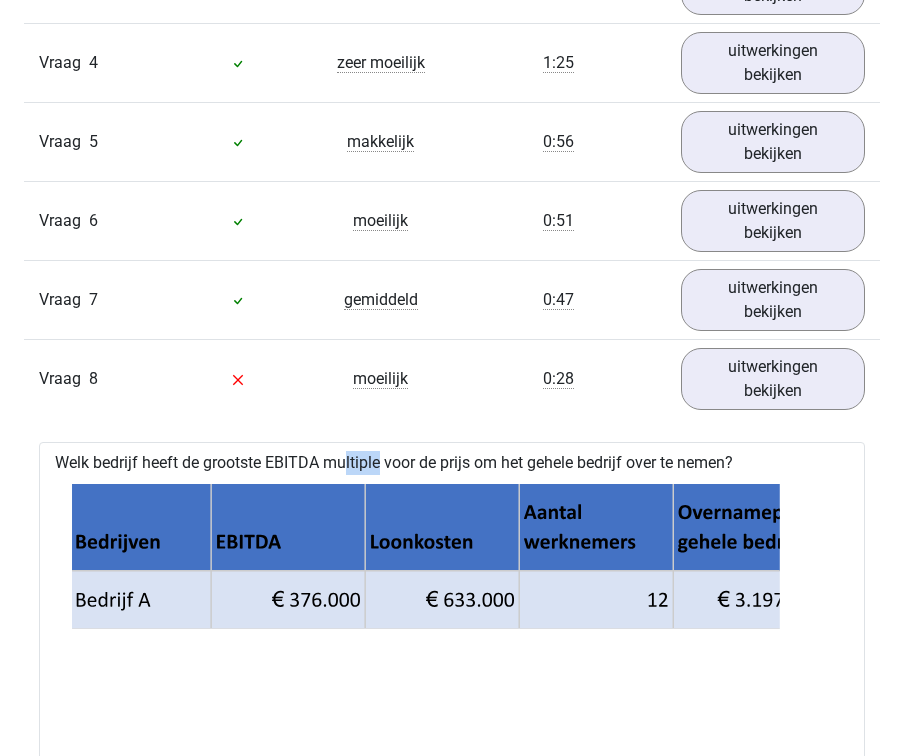 click on "Welk bedrijf heeft de grootste EBITDA multiple voor de prijs om het gehele bedrijf over te nemen?
a
Dit is niet te bepalen met de gegeven informatie
b
Bedrijf A
c
Bedrijf D
(jouw antwoord)
d
Bedrijf C
(goed)
e
Bedrijf B
Uitwerkingen" at bounding box center (452, 828) 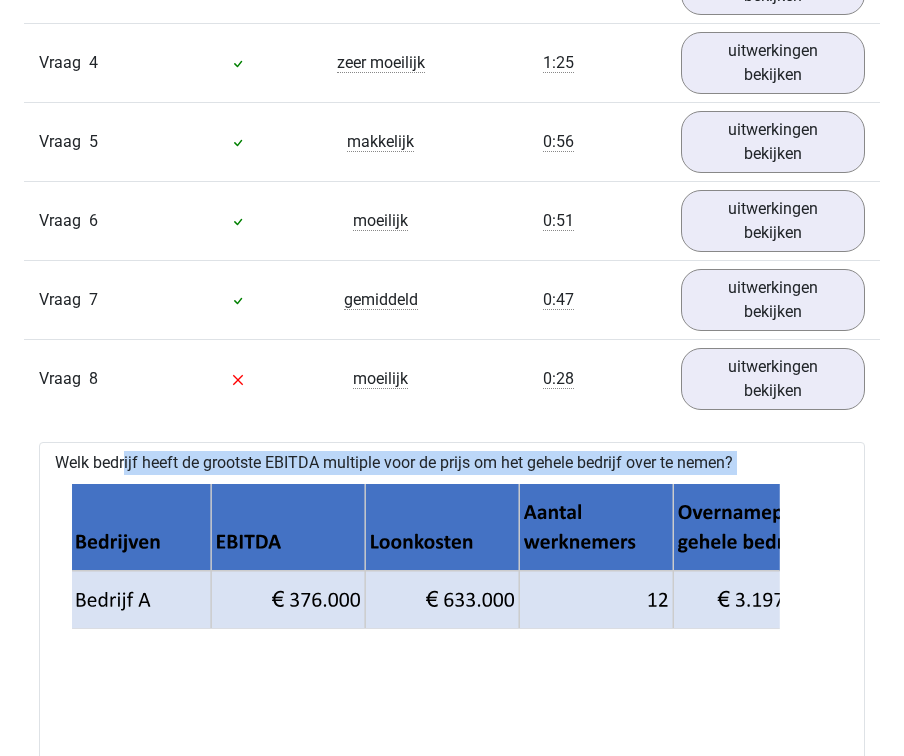 click on "Welk bedrijf heeft de grootste EBITDA multiple voor de prijs om het gehele bedrijf over te nemen?
a
Dit is niet te bepalen met de gegeven informatie
b
Bedrijf A
c
Bedrijf D
(jouw antwoord)
d
Bedrijf C
(goed)
e
Bedrijf B
Uitwerkingen" at bounding box center (452, 828) 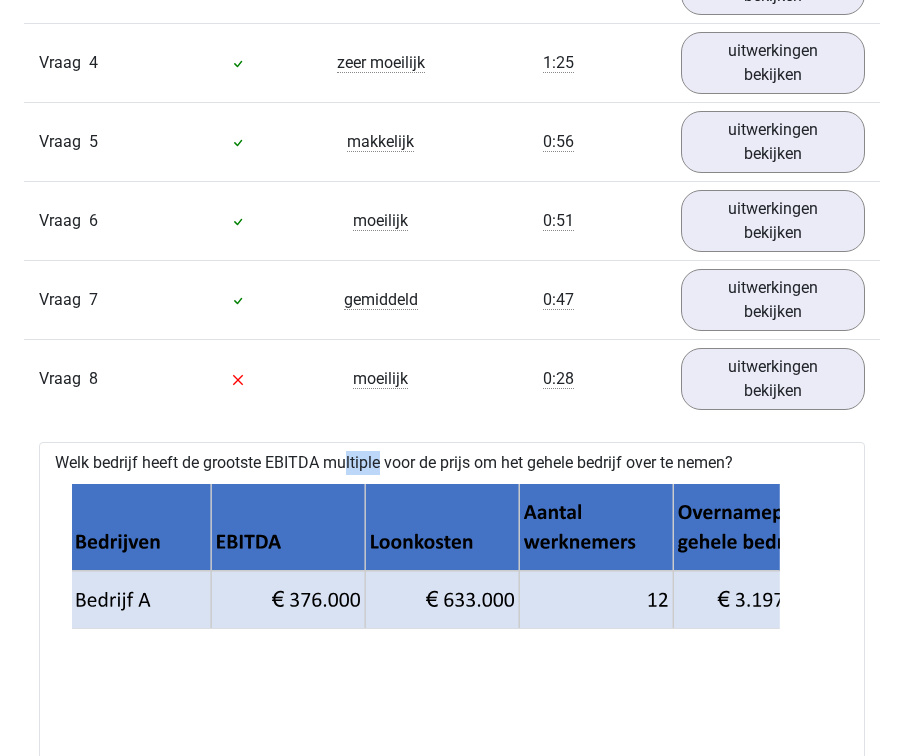 click on "Welk bedrijf heeft de grootste EBITDA multiple voor de prijs om het gehele bedrijf over te nemen?
a
Dit is niet te bepalen met de gegeven informatie
b
Bedrijf A
c
Bedrijf D
(jouw antwoord)
d
Bedrijf C
(goed)
e
Bedrijf B
Uitwerkingen" at bounding box center [452, 828] 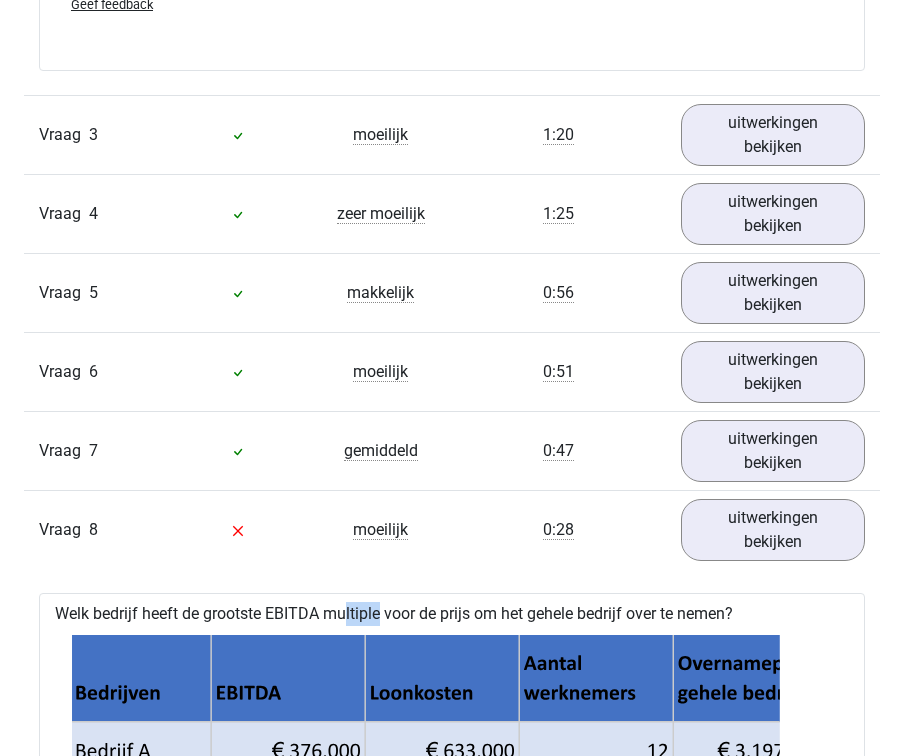scroll, scrollTop: 3555, scrollLeft: 0, axis: vertical 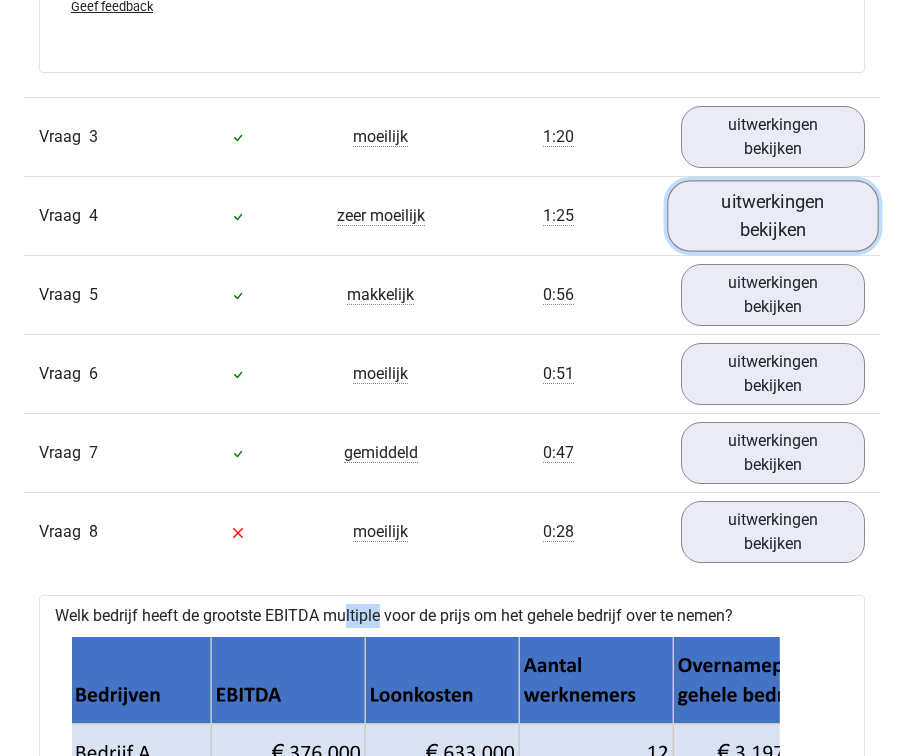 click on "uitwerkingen bekijken" at bounding box center (773, 215) 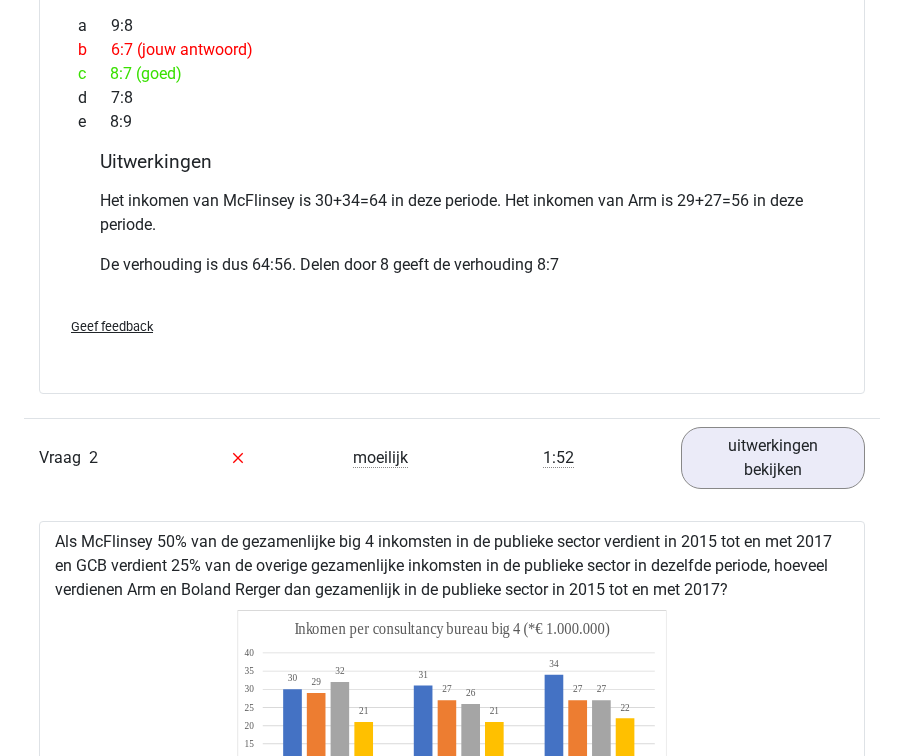 scroll, scrollTop: 2134, scrollLeft: 0, axis: vertical 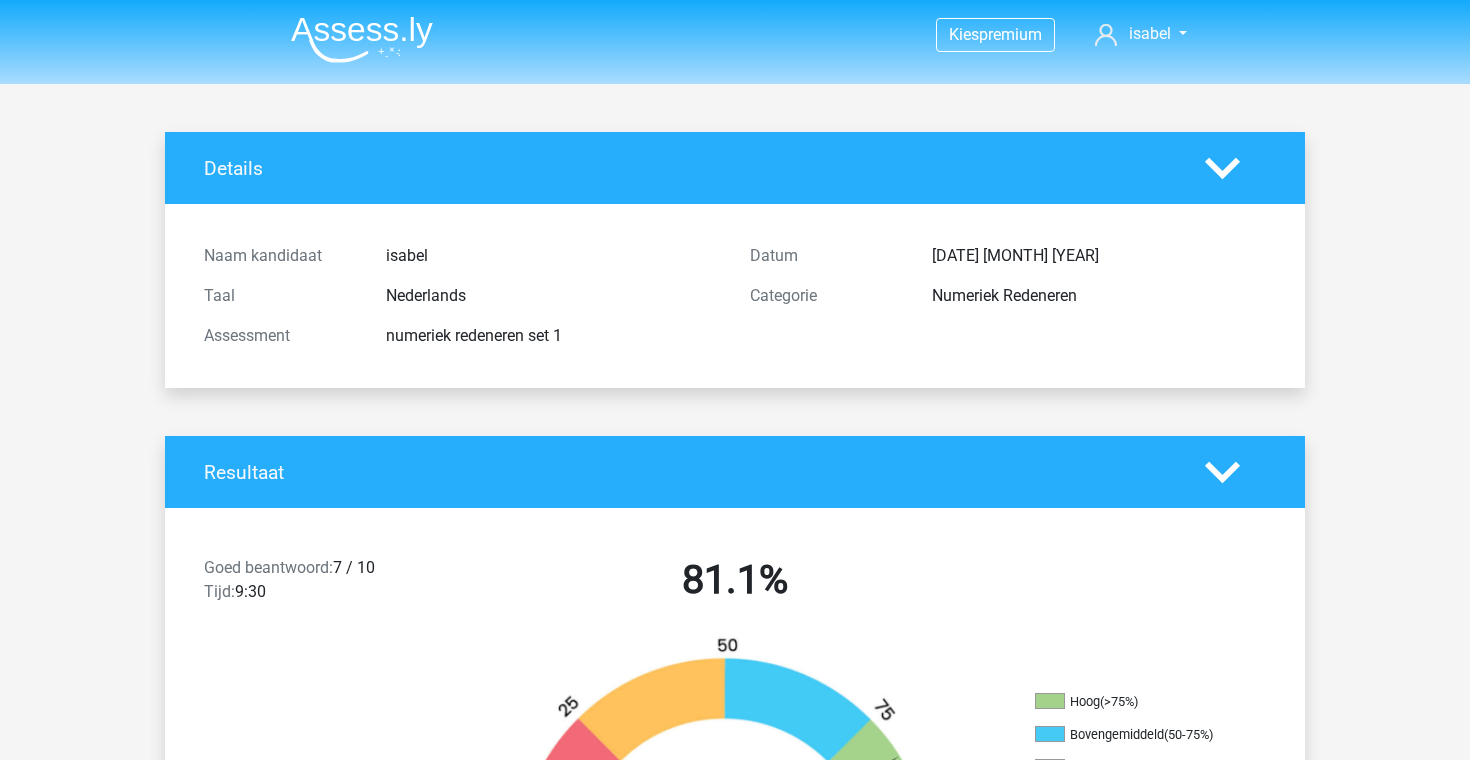 click at bounding box center [362, 39] 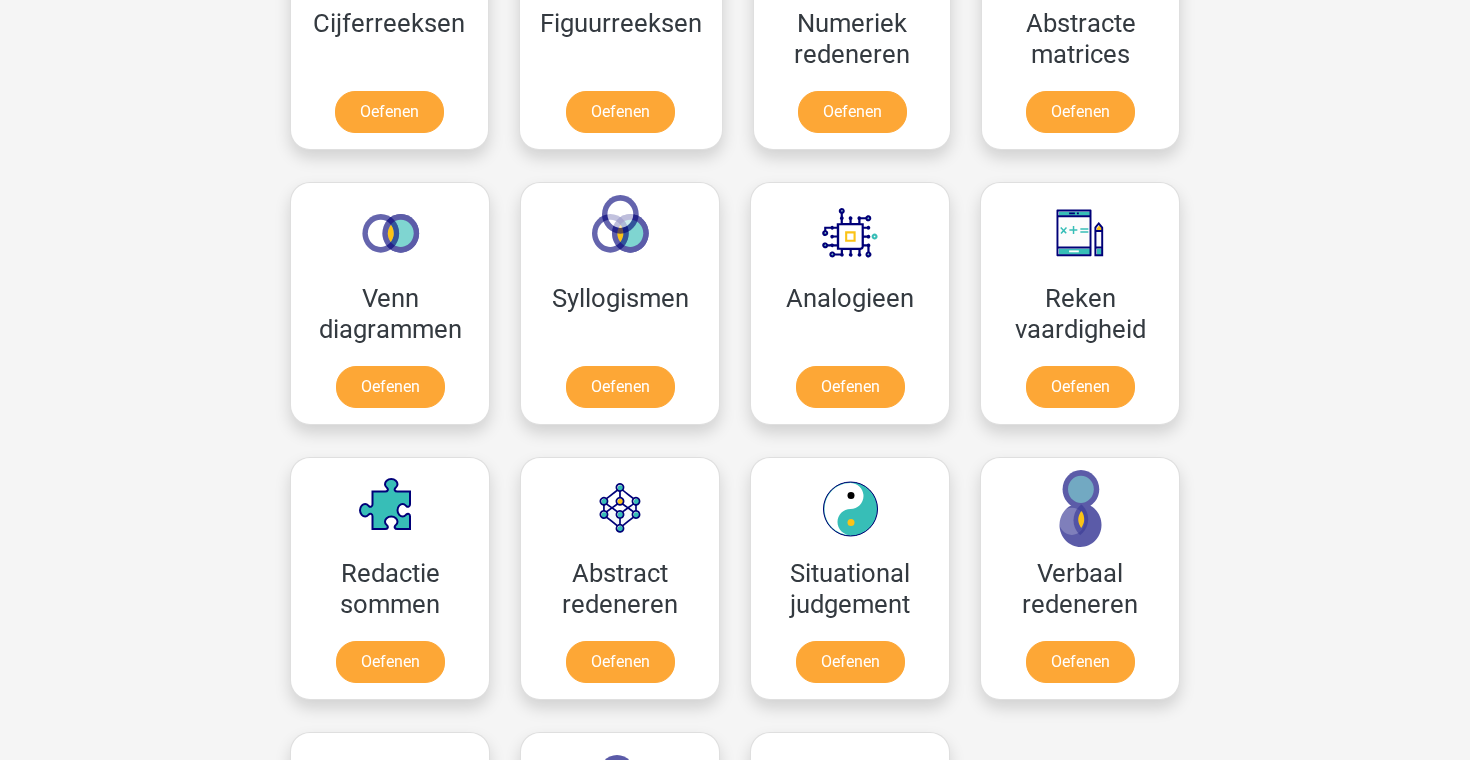 scroll, scrollTop: 1097, scrollLeft: 0, axis: vertical 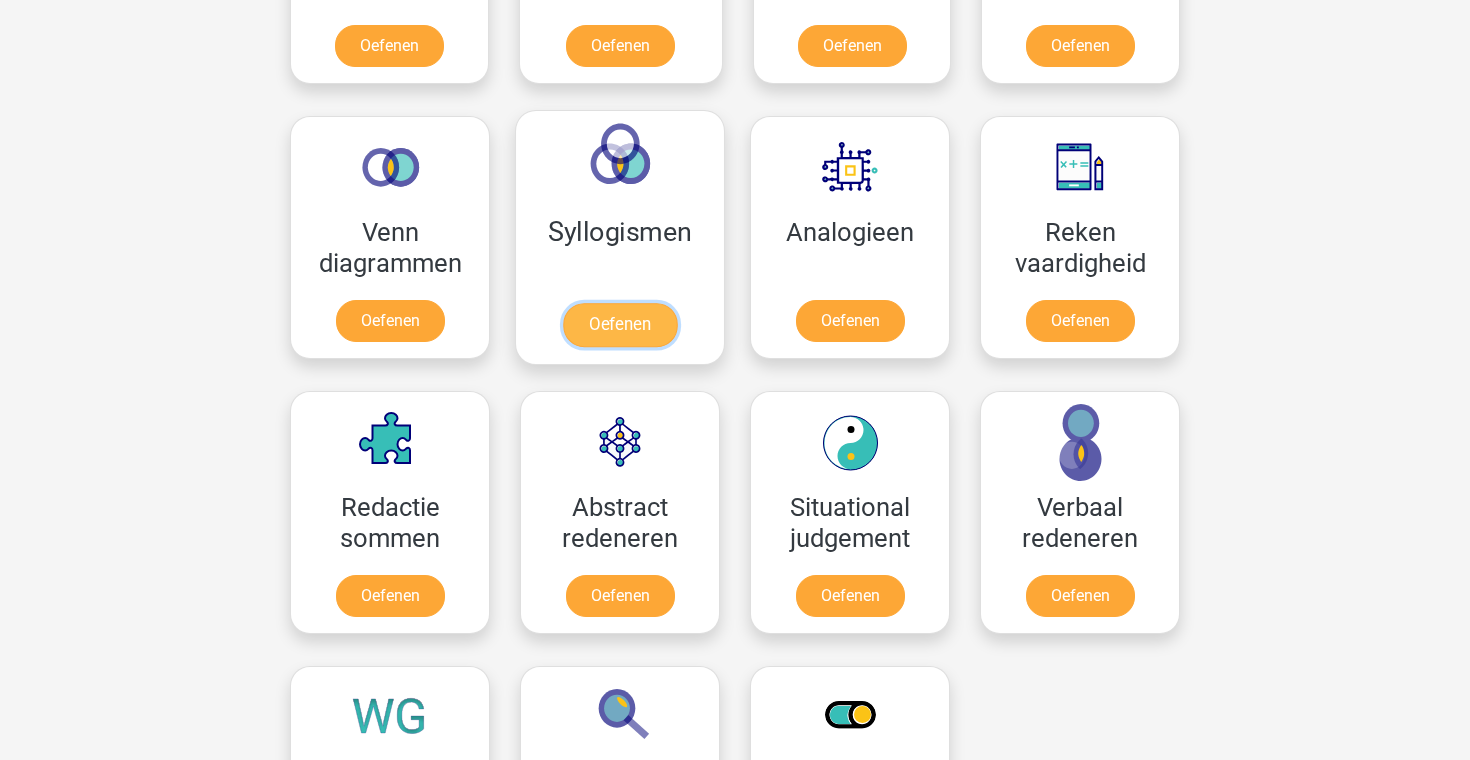 click on "Oefenen" at bounding box center [620, 325] 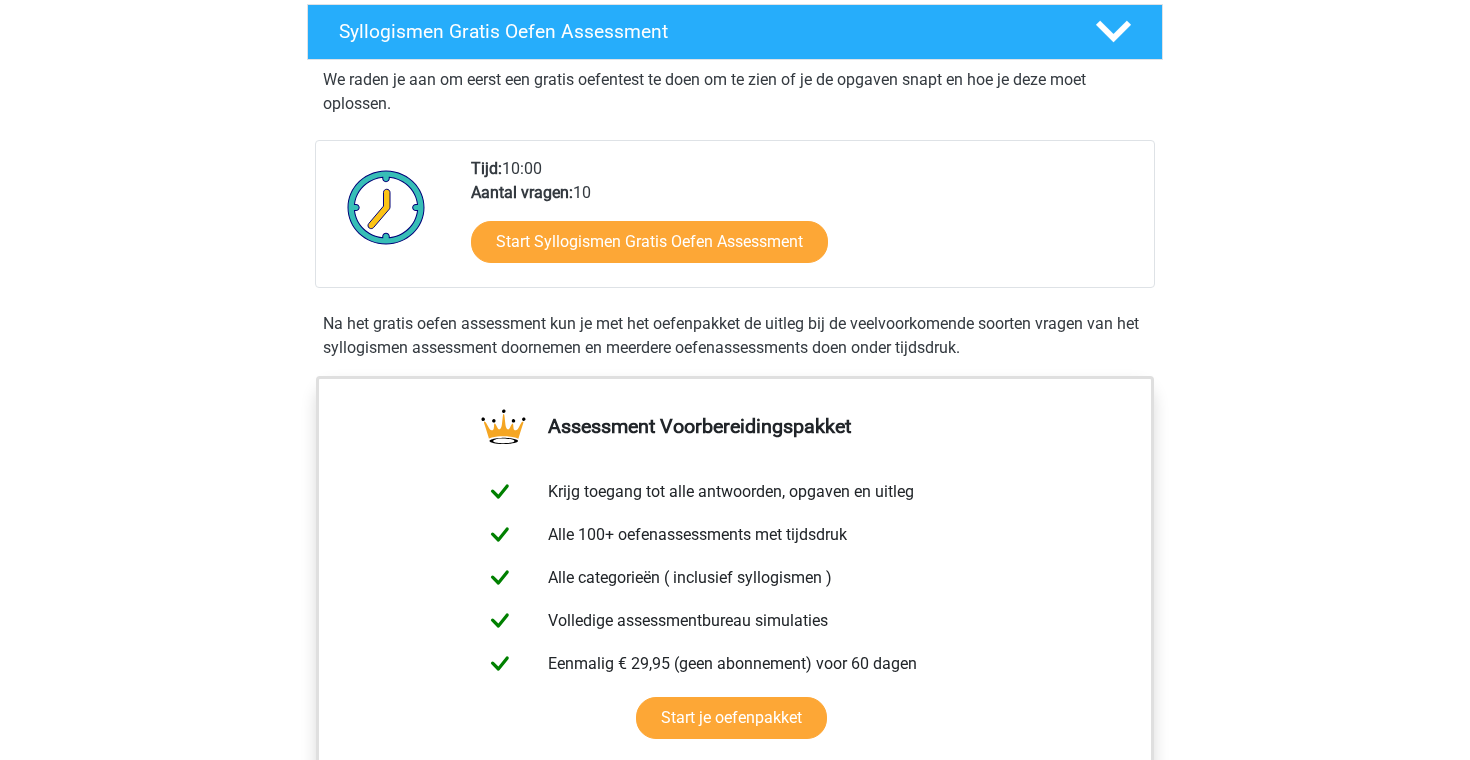 scroll, scrollTop: 331, scrollLeft: 0, axis: vertical 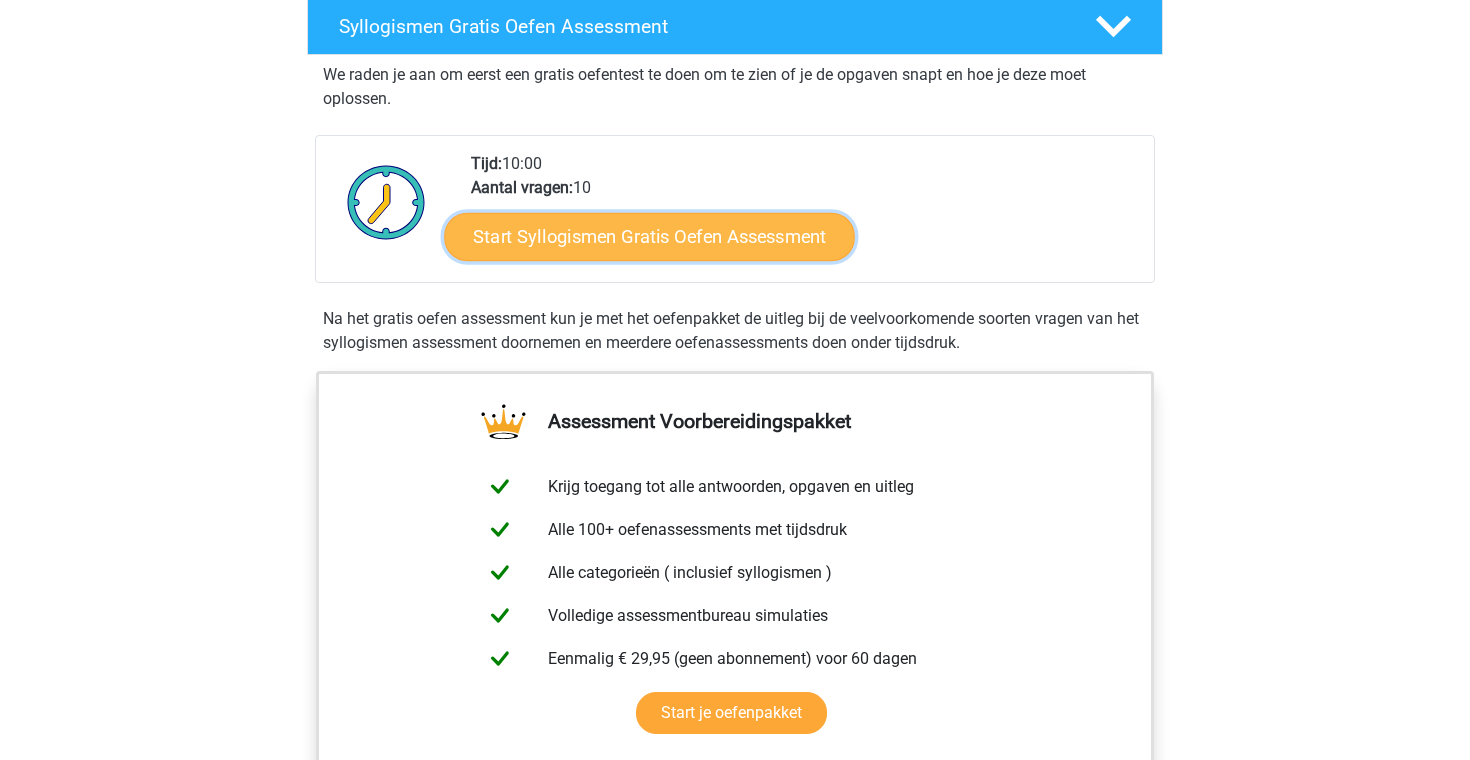 click on "Start Syllogismen
Gratis Oefen Assessment" at bounding box center (650, 236) 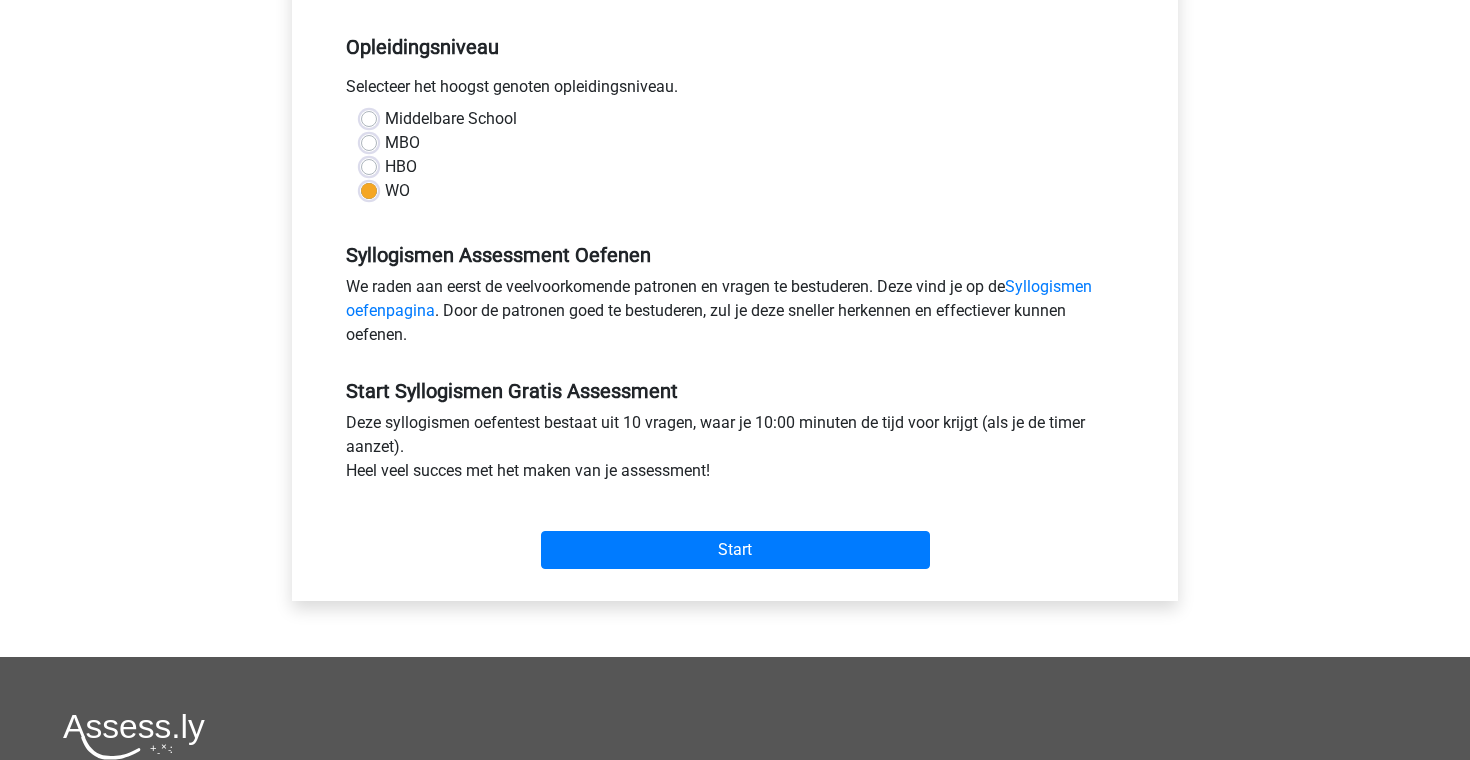 scroll, scrollTop: 396, scrollLeft: 0, axis: vertical 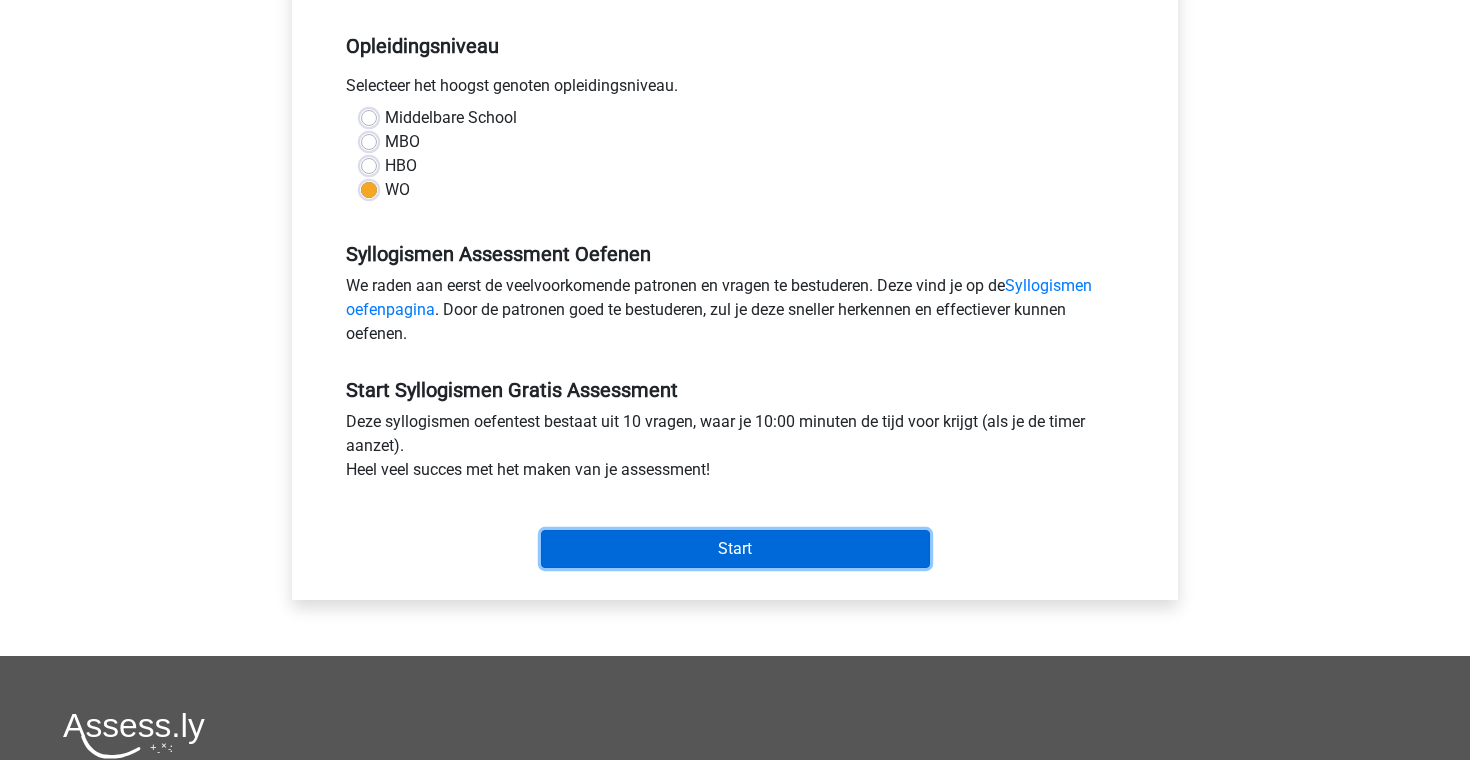 click on "Start" at bounding box center [735, 549] 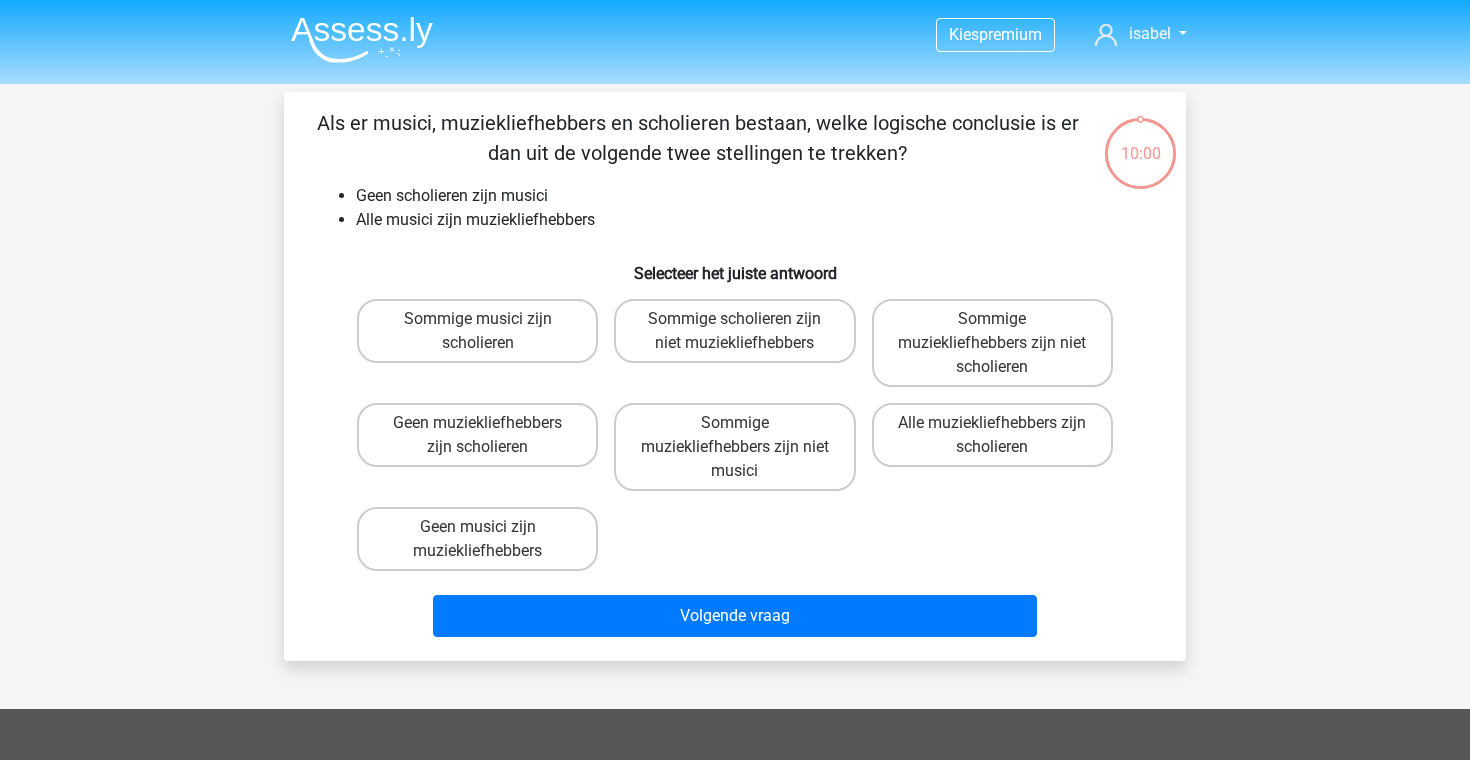 scroll, scrollTop: 0, scrollLeft: 0, axis: both 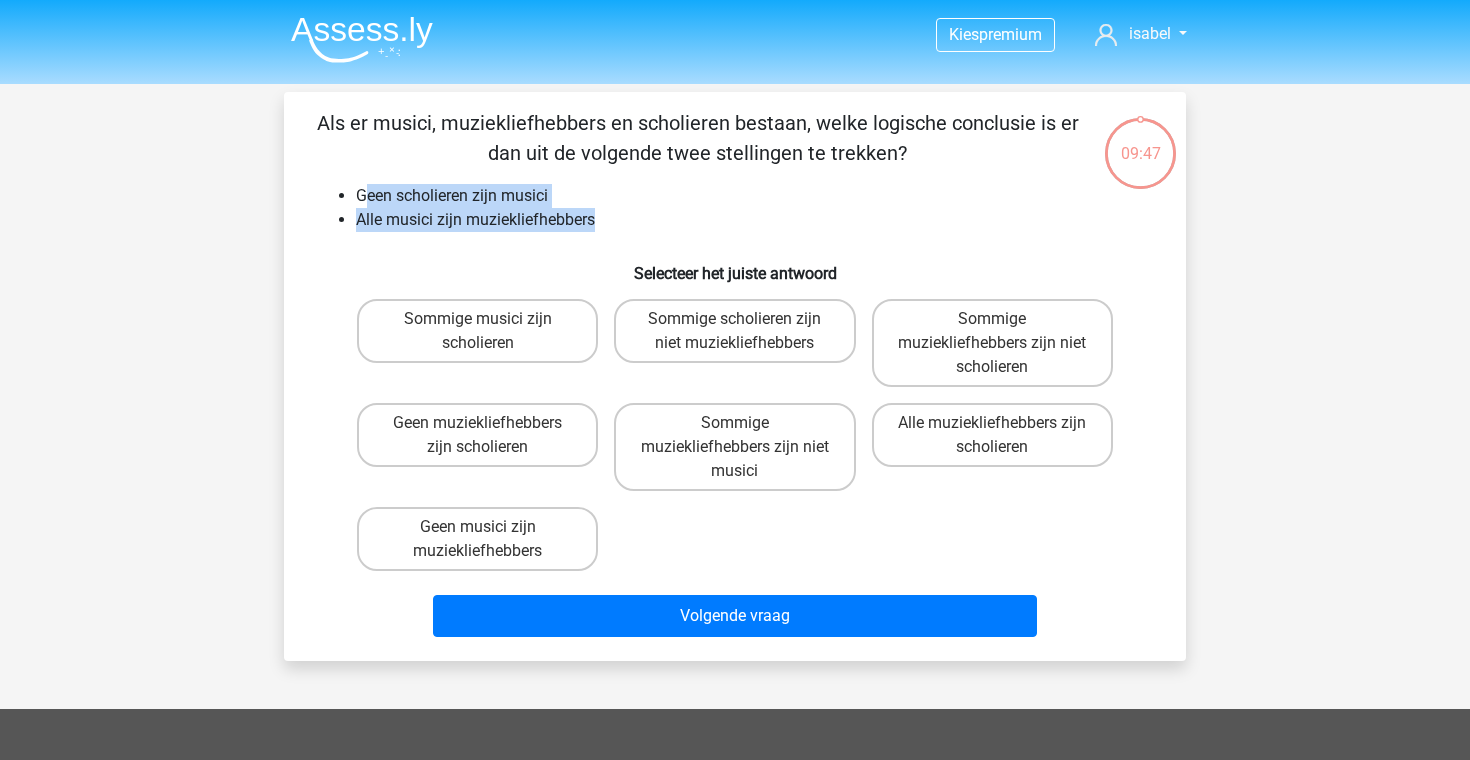 drag, startPoint x: 368, startPoint y: 205, endPoint x: 651, endPoint y: 211, distance: 283.0636 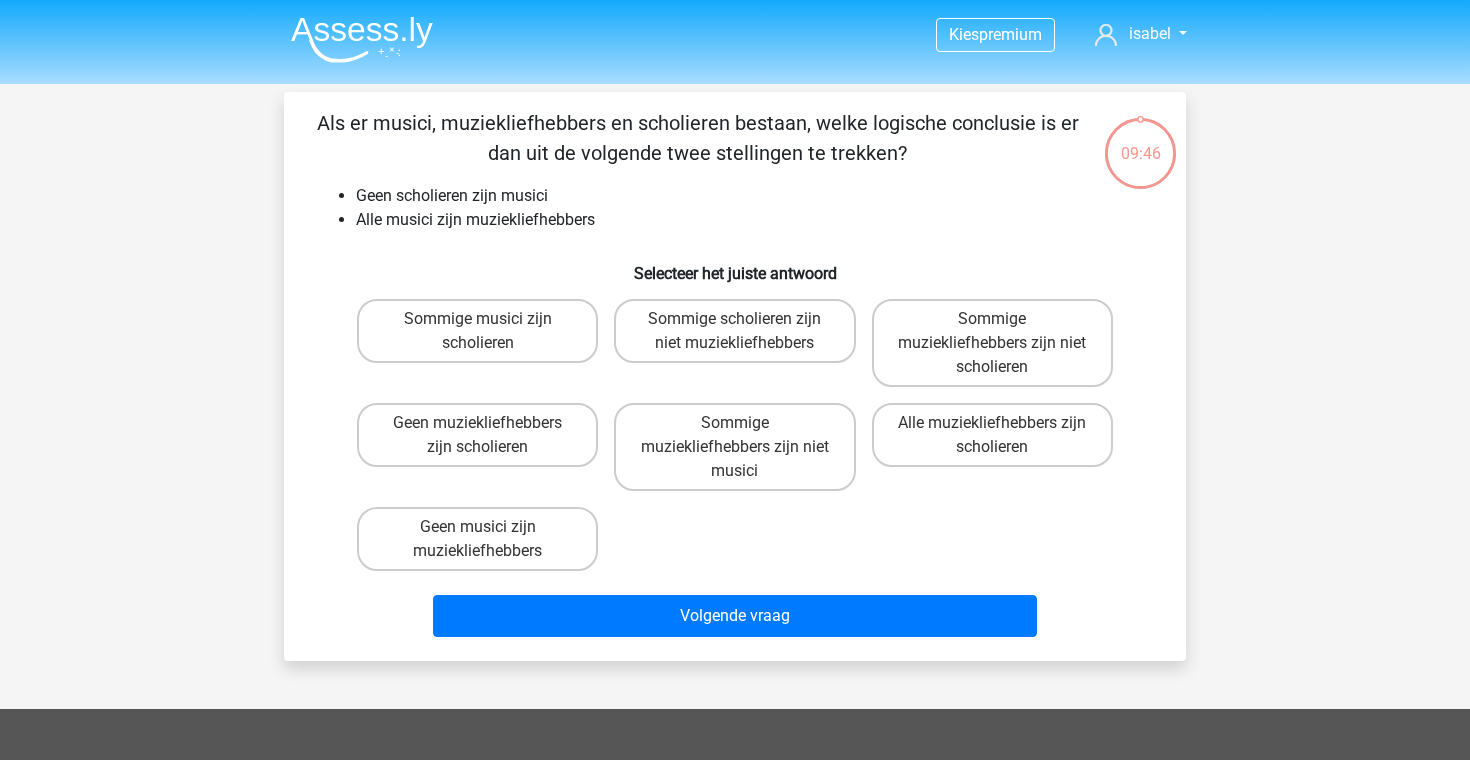click on "Als er musici, muziekliefhebbers en scholieren bestaan, welke logische conclusie is er dan uit de volgende twee stellingen te trekken? Geen scholieren zijn musici Alle musici zijn muziekliefhebbers
Selecteer het juiste antwoord
Sommige musici zijn scholieren
Sommige scholieren zijn niet muziekliefhebbers" at bounding box center [735, 376] 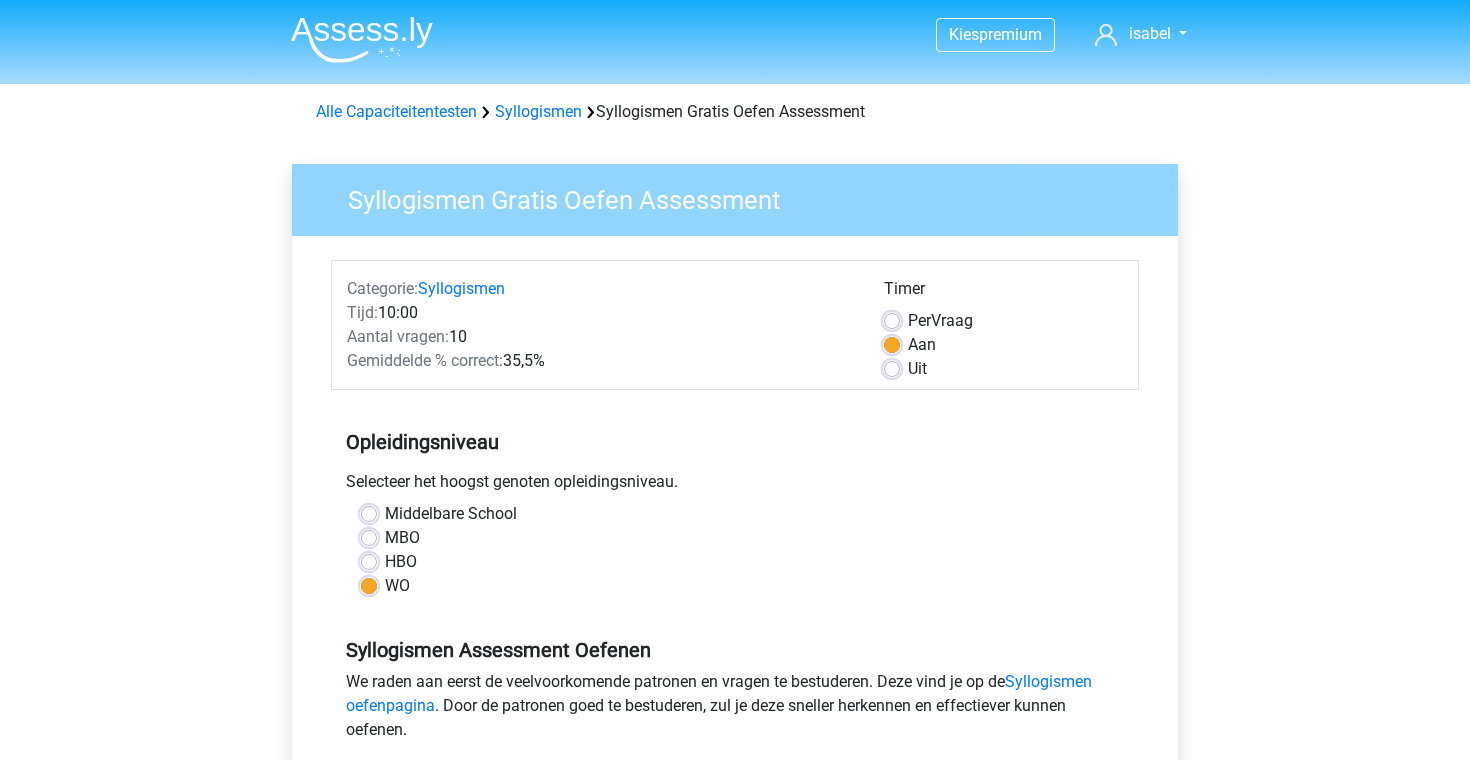 scroll, scrollTop: 396, scrollLeft: 0, axis: vertical 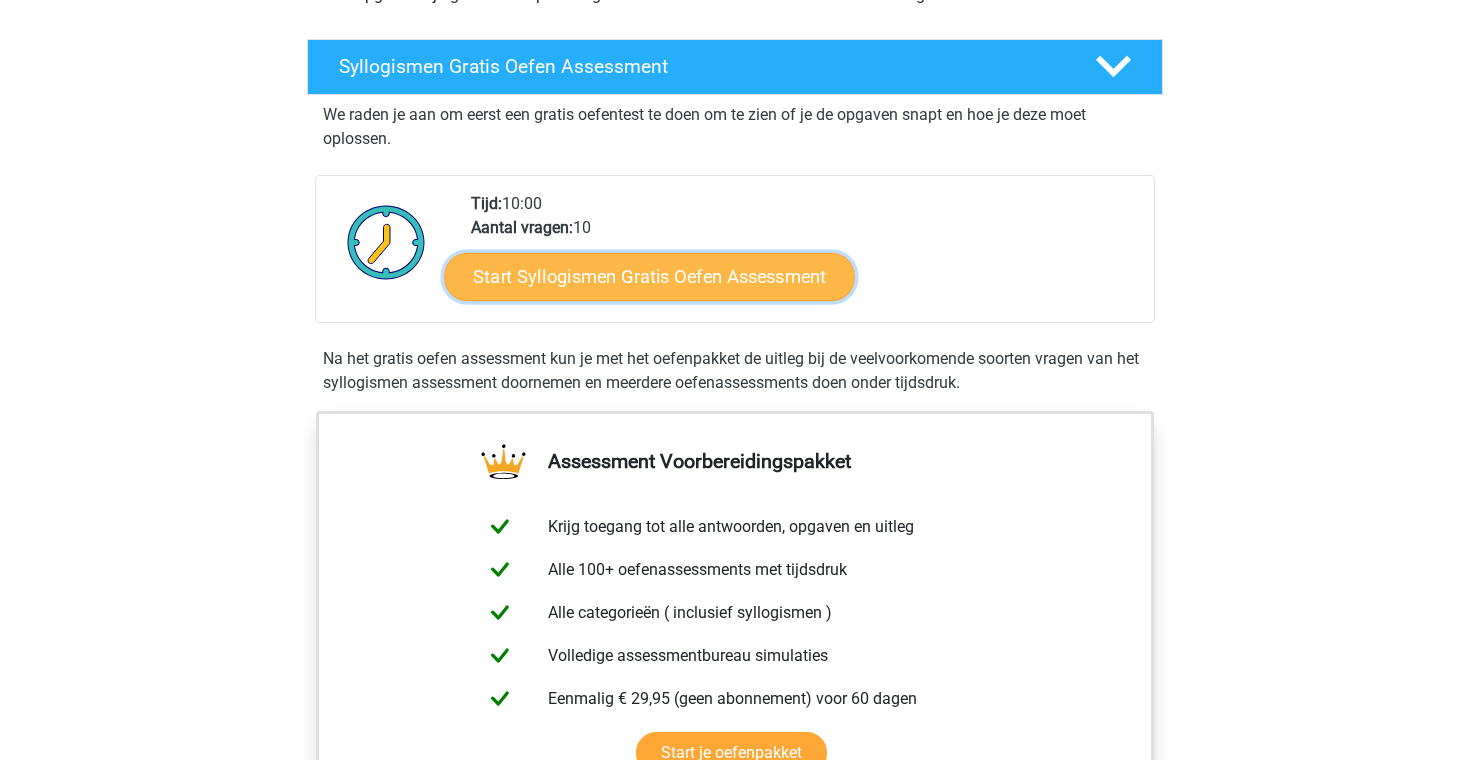 click on "Start Syllogismen
Gratis Oefen Assessment" at bounding box center (650, 276) 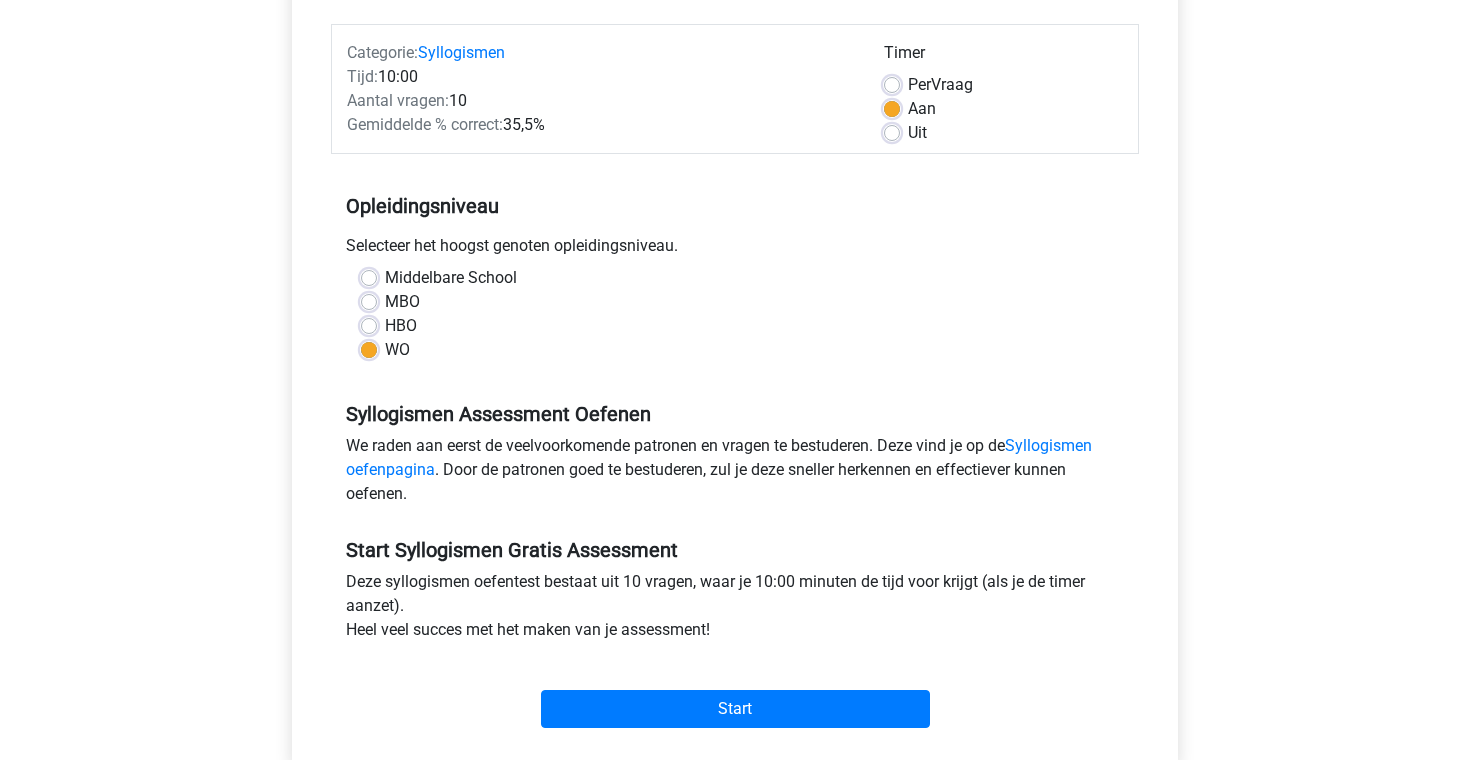 scroll, scrollTop: 241, scrollLeft: 0, axis: vertical 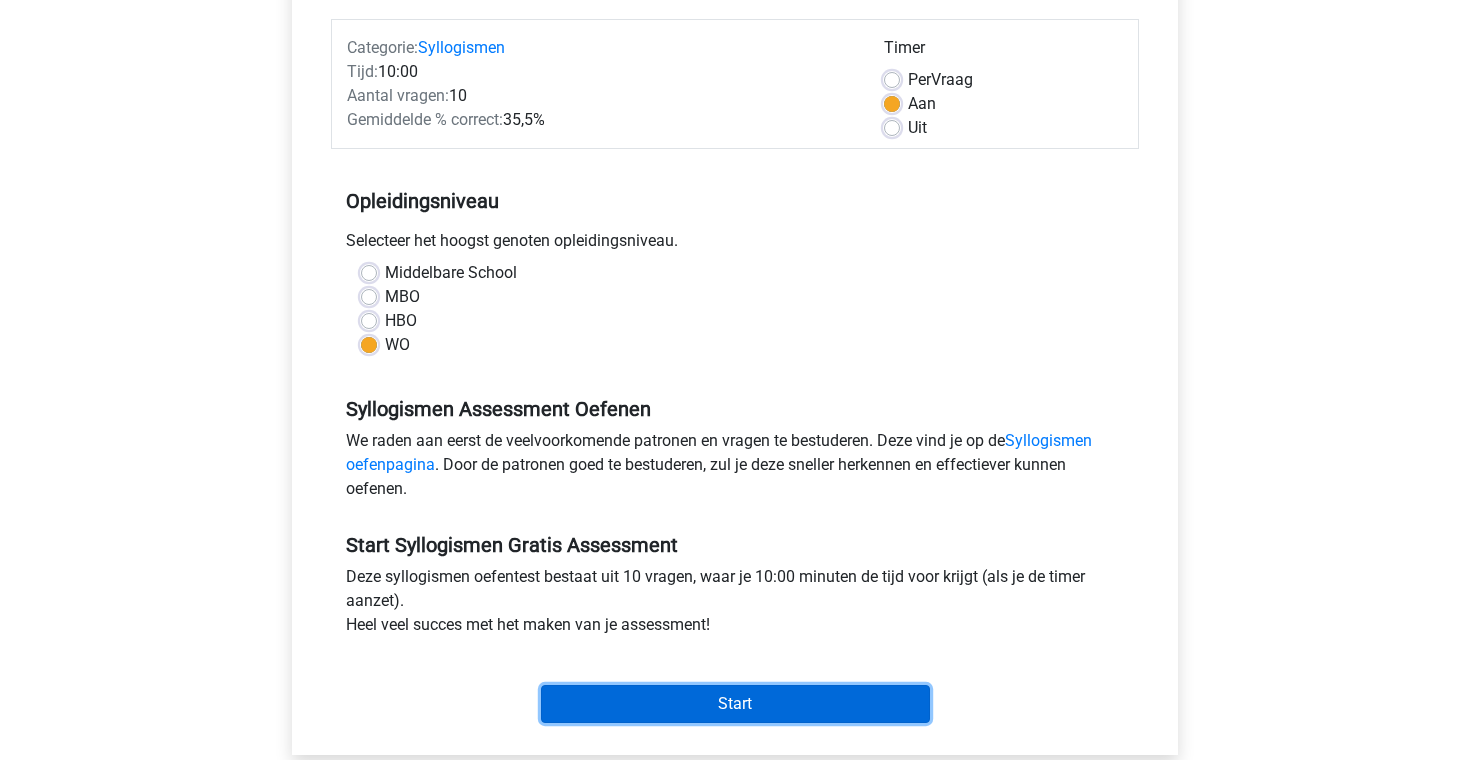 click on "Start" at bounding box center (735, 704) 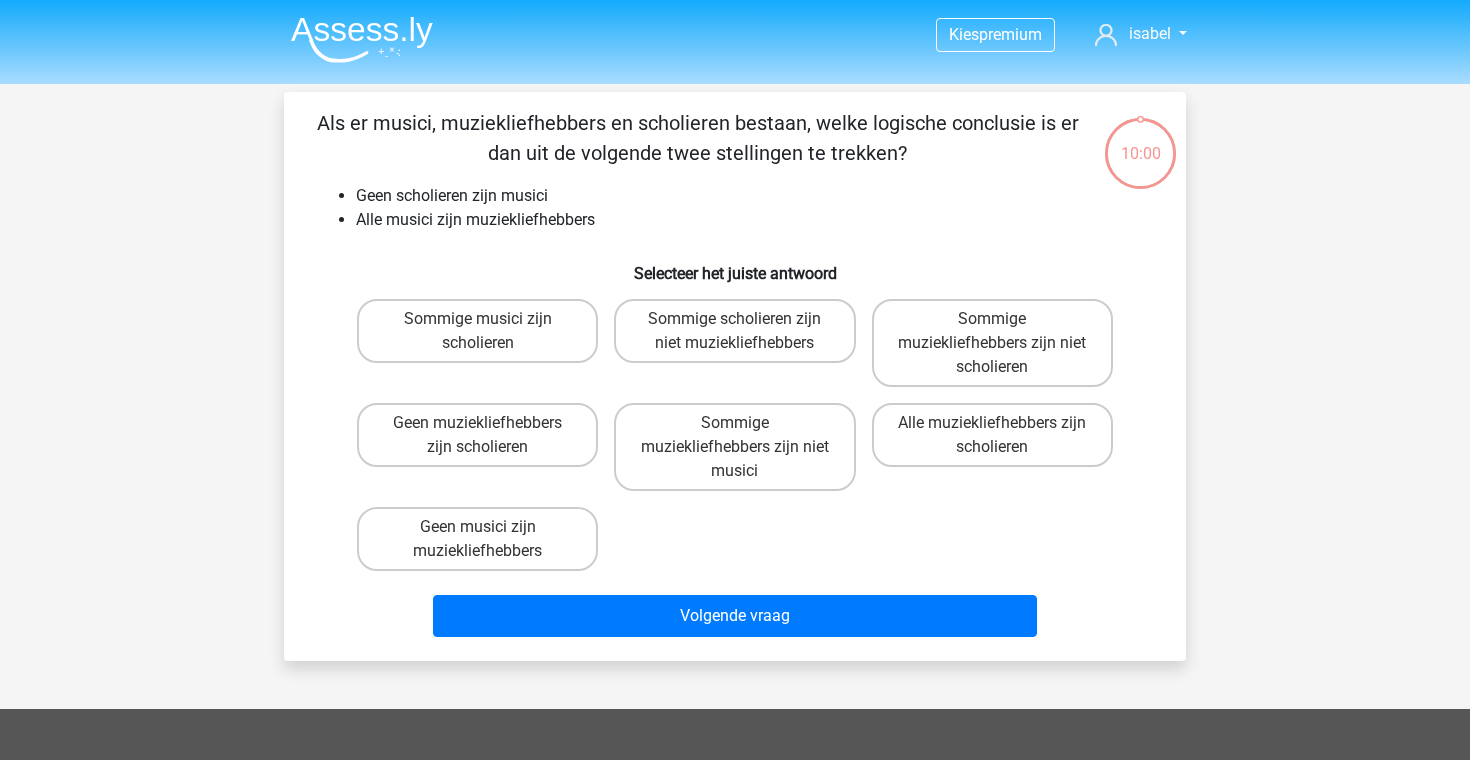 scroll, scrollTop: 0, scrollLeft: 0, axis: both 